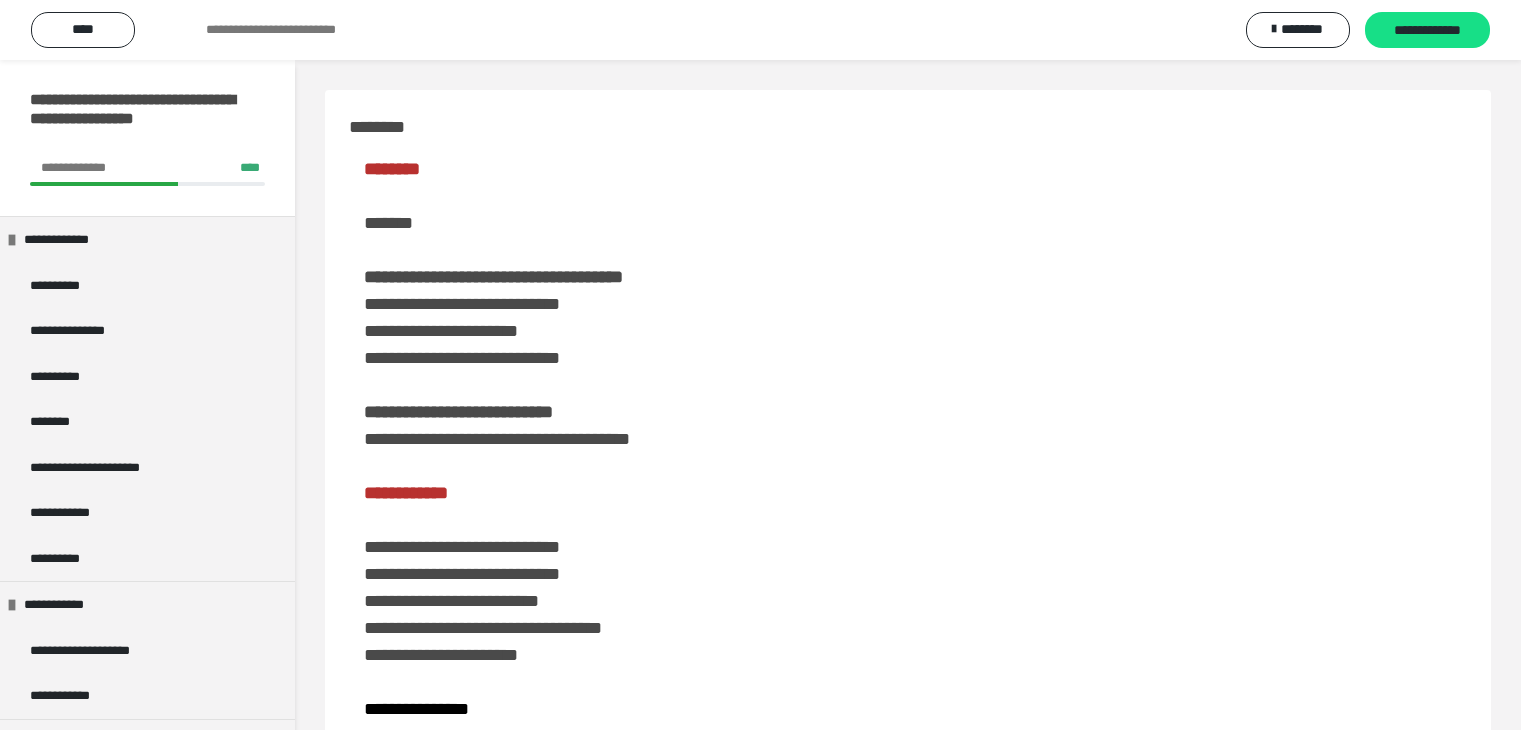 scroll, scrollTop: 400, scrollLeft: 0, axis: vertical 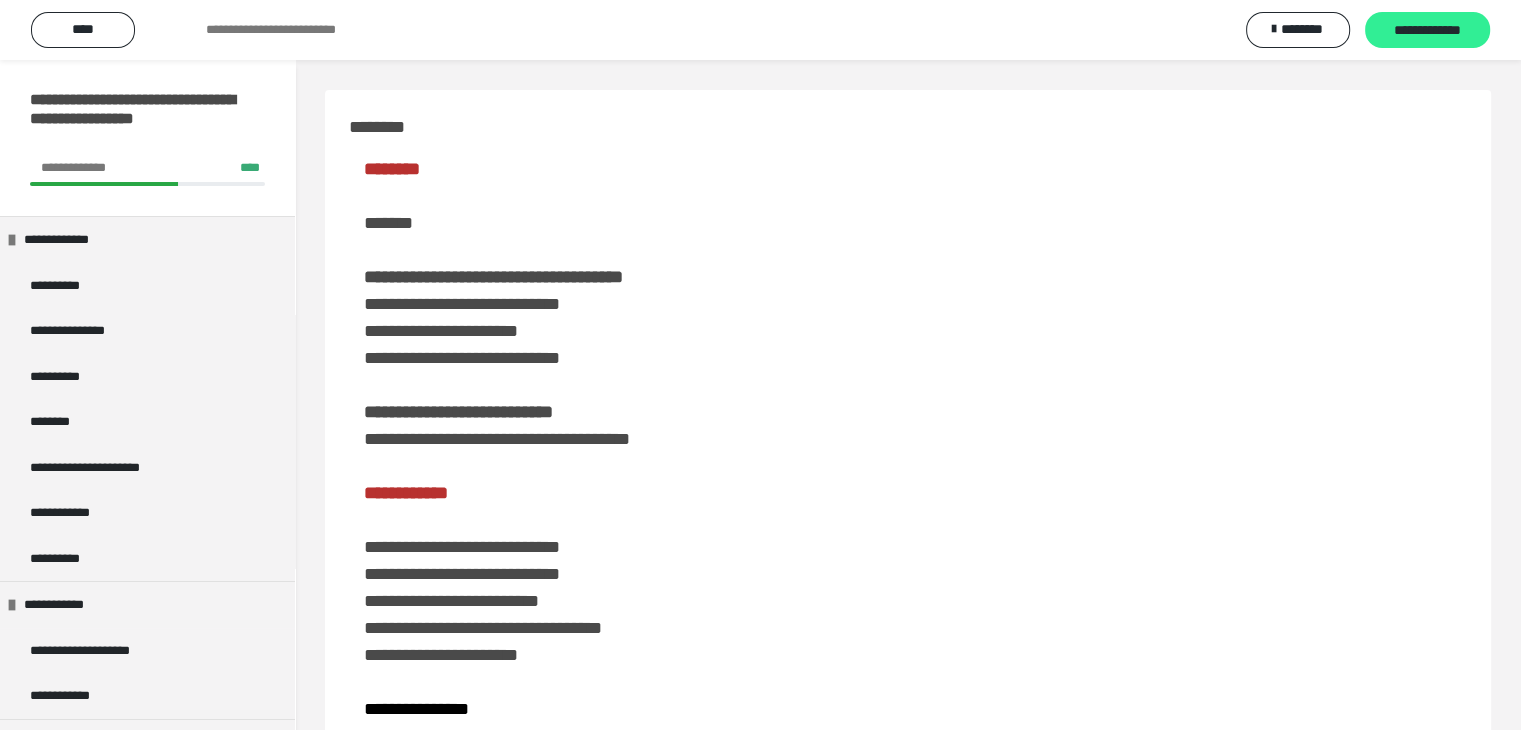click on "**********" at bounding box center [1427, 31] 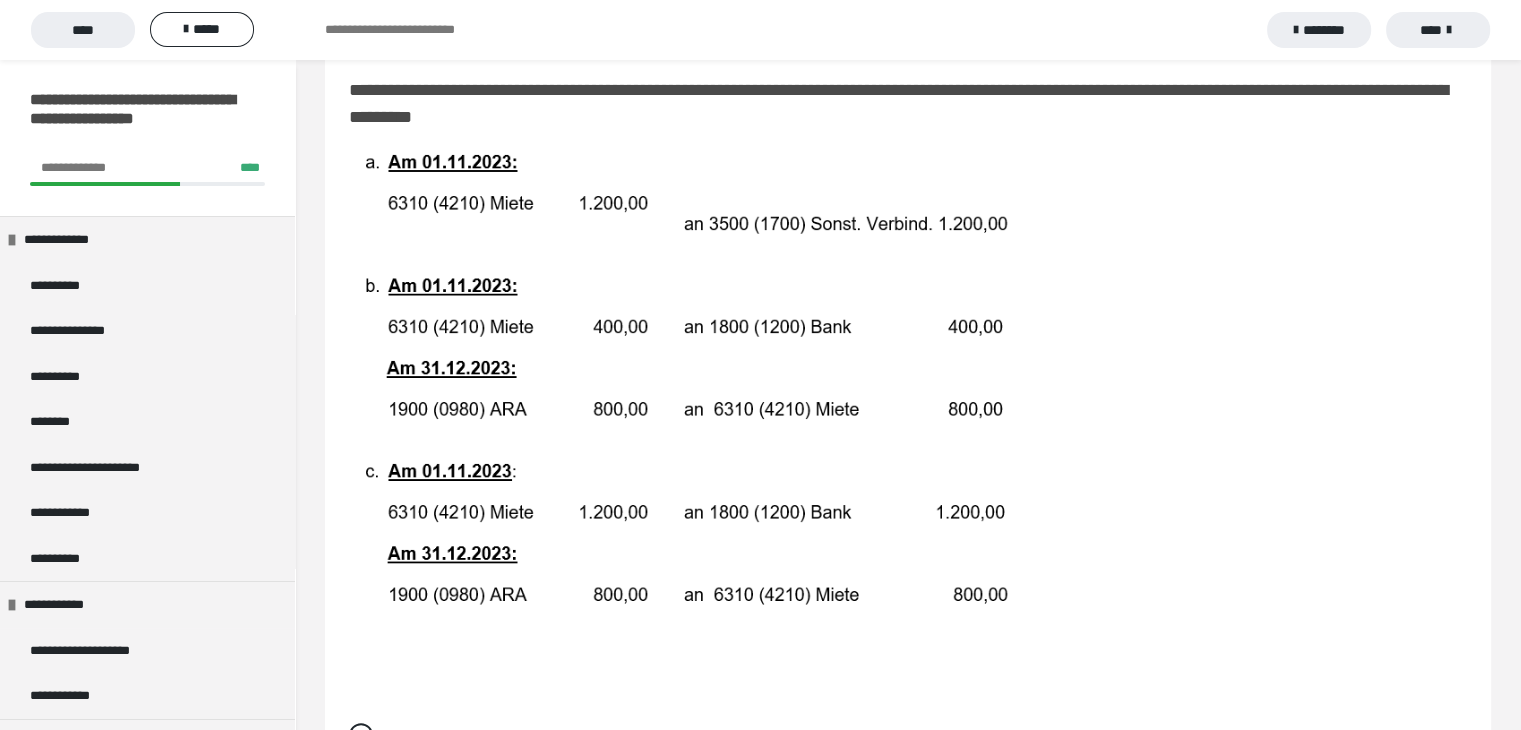 scroll, scrollTop: 0, scrollLeft: 0, axis: both 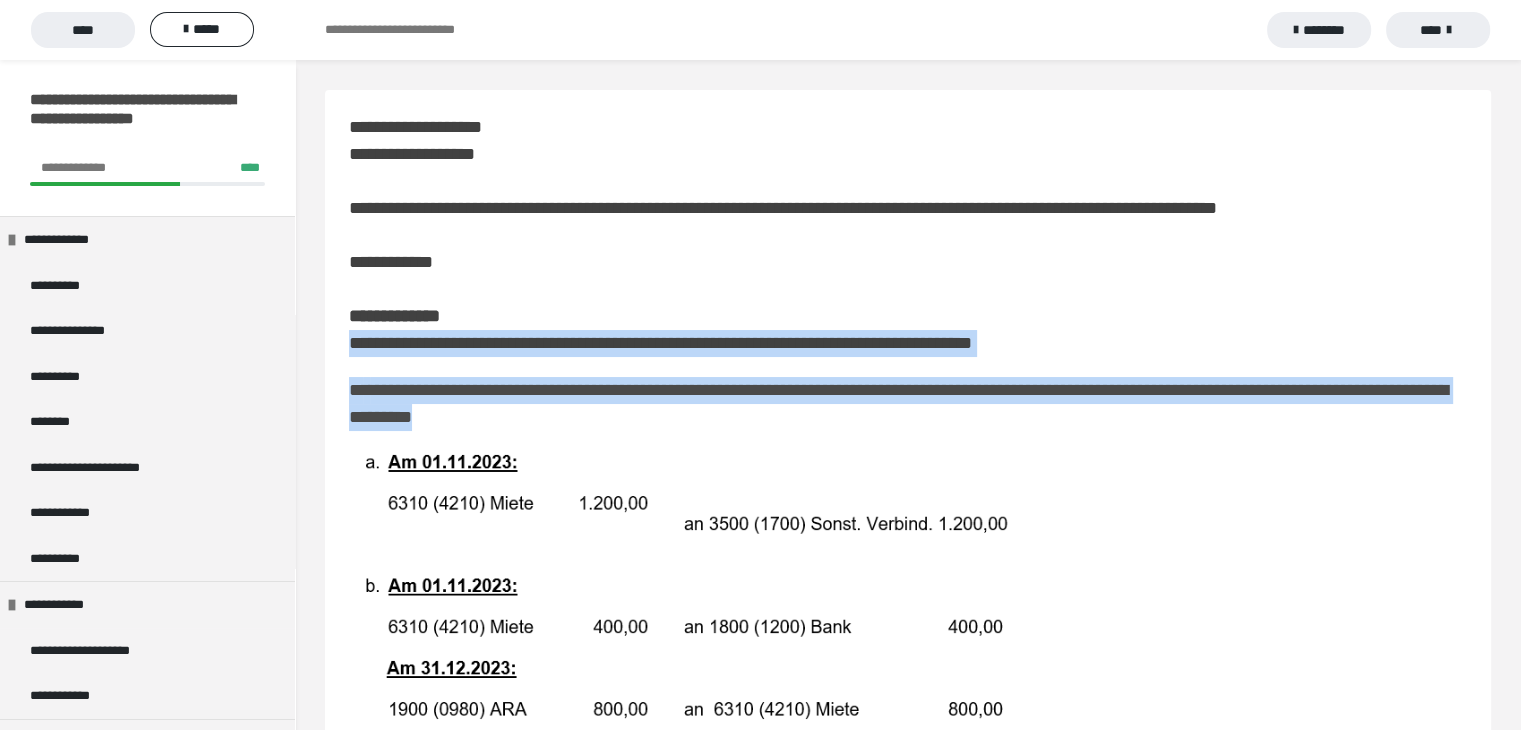 drag, startPoint x: 709, startPoint y: 429, endPoint x: 339, endPoint y: 344, distance: 379.638 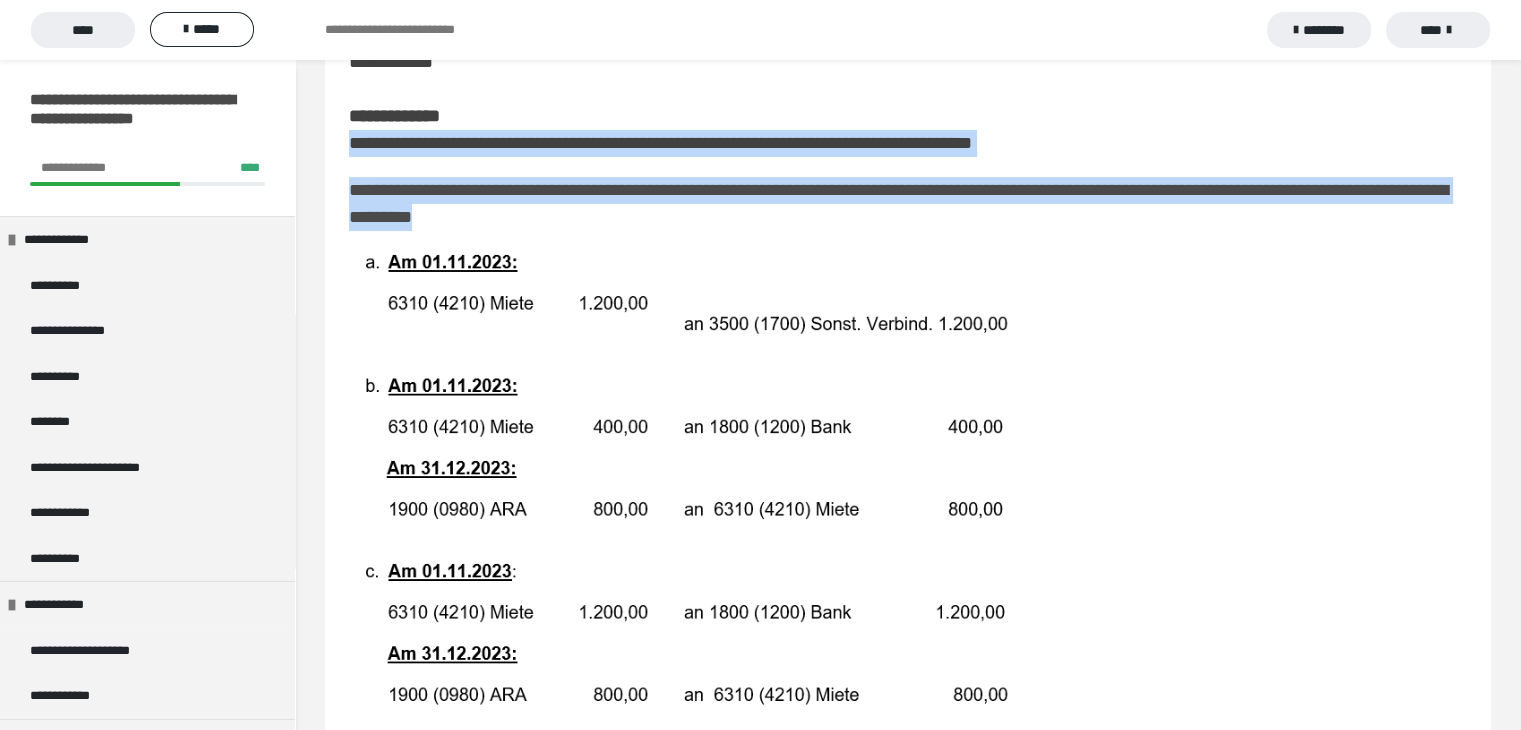 scroll, scrollTop: 100, scrollLeft: 0, axis: vertical 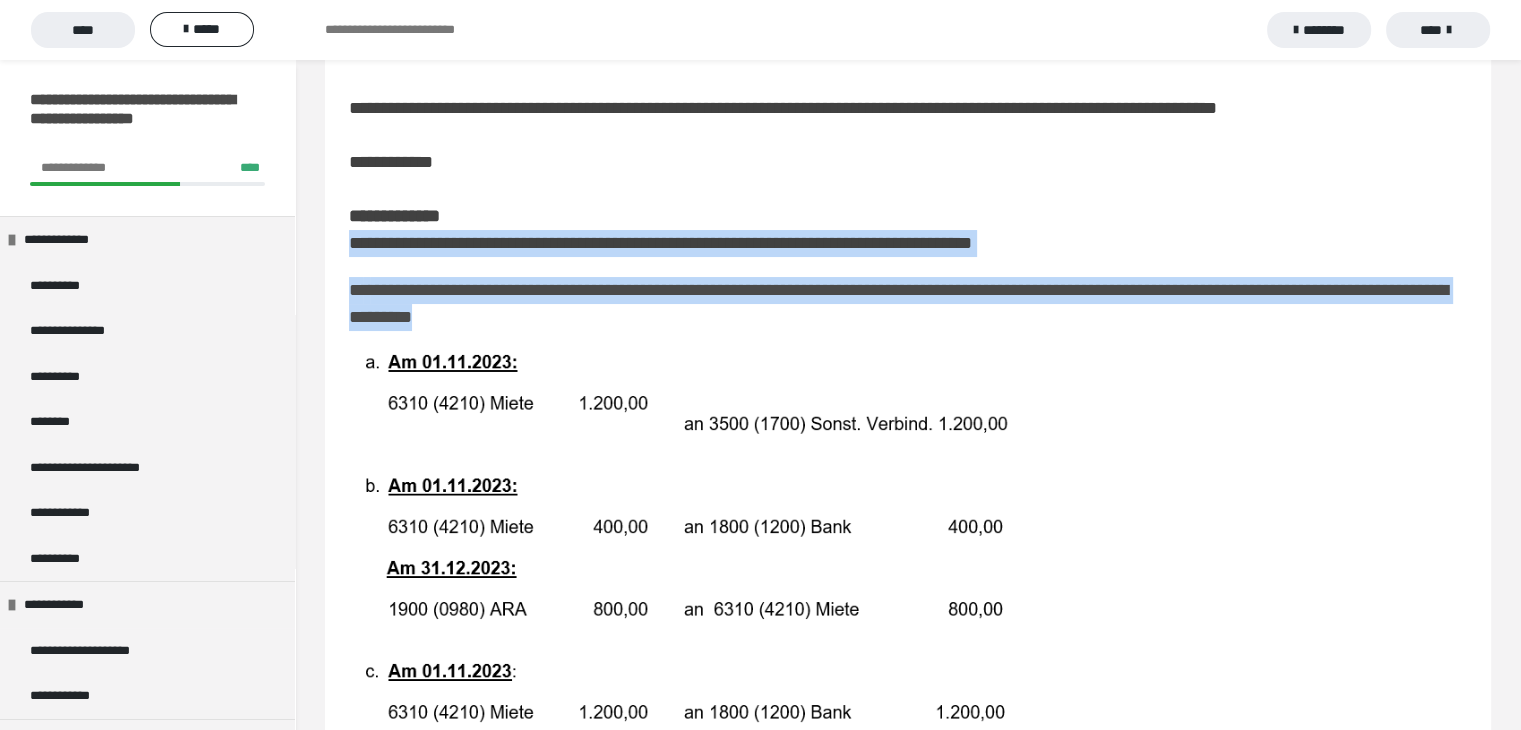 click at bounding box center [688, 580] 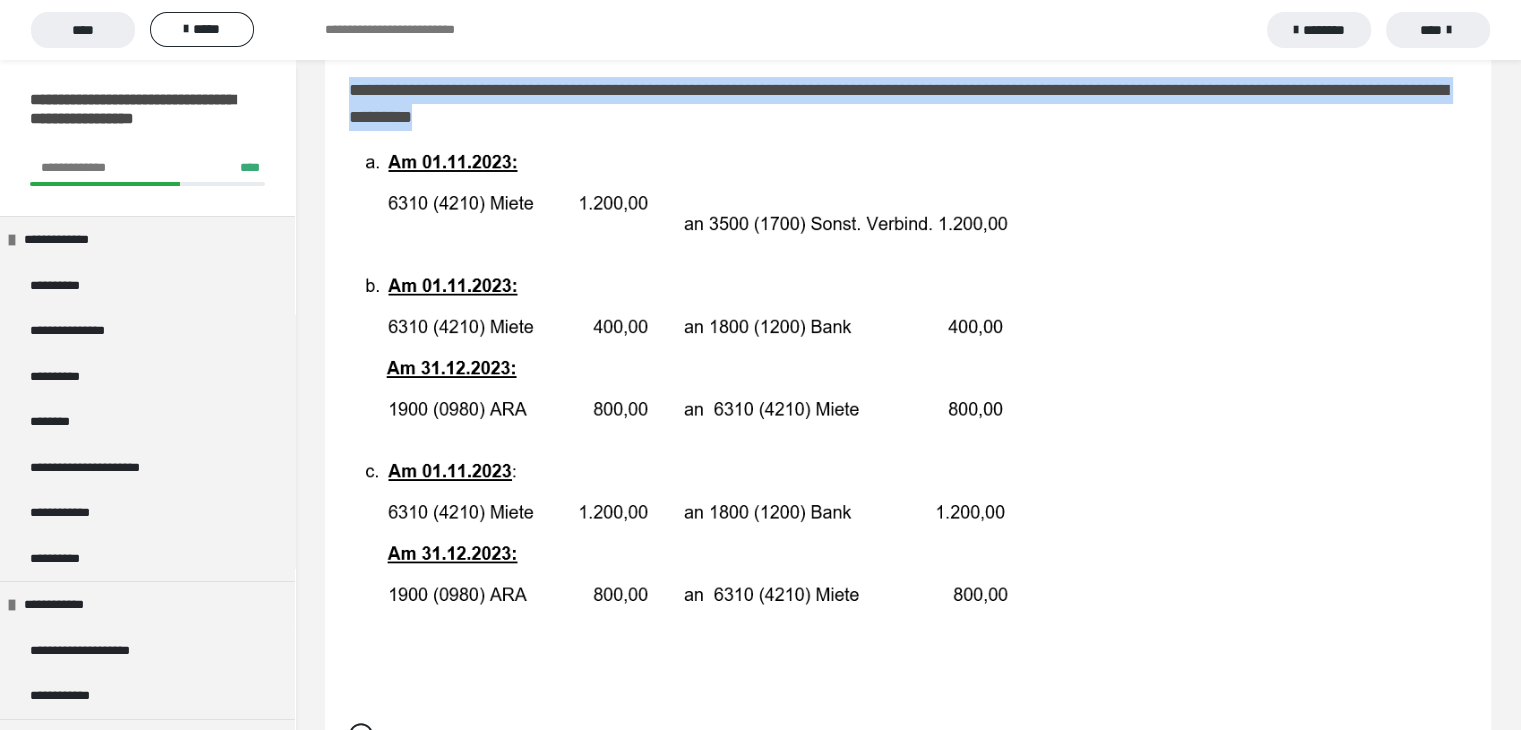 click at bounding box center (688, 380) 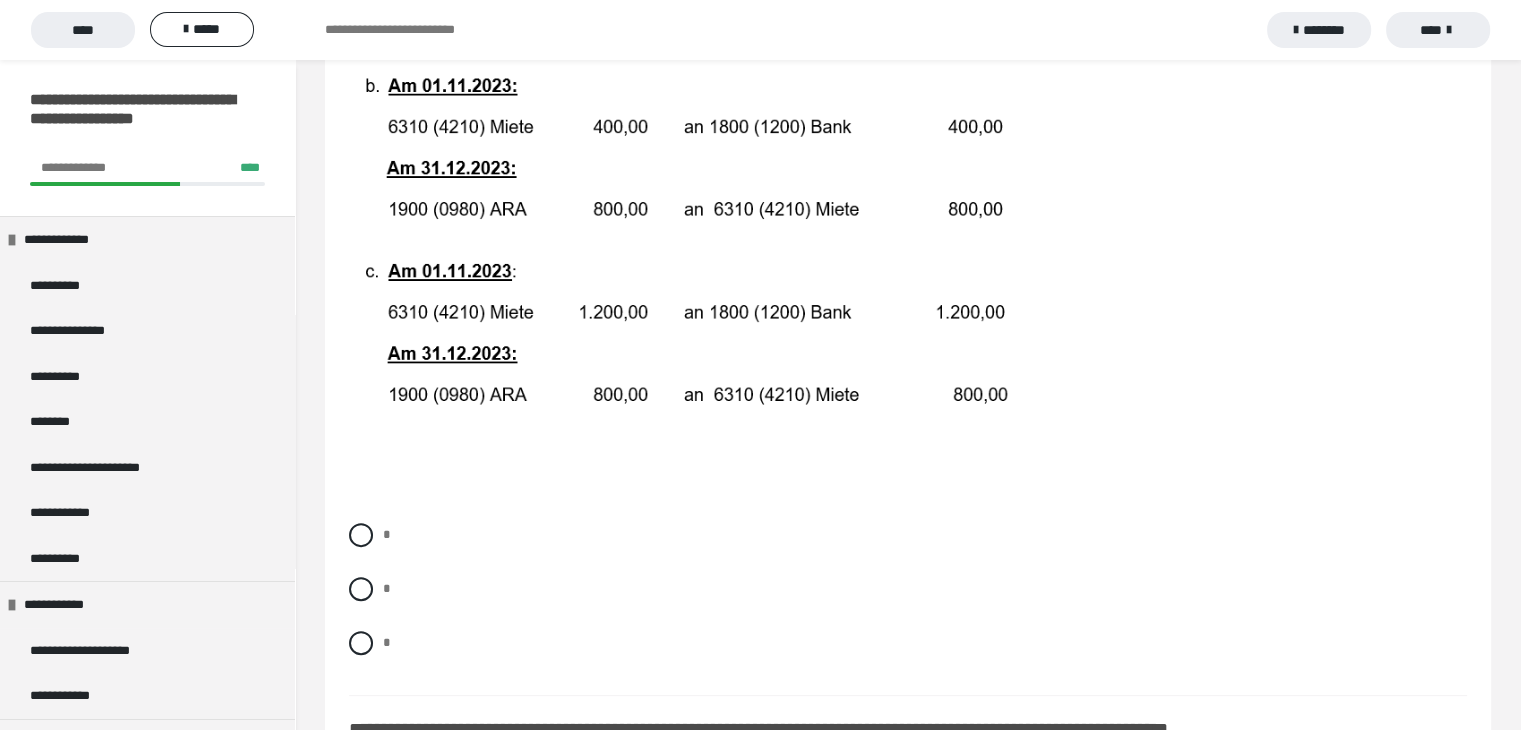 scroll, scrollTop: 600, scrollLeft: 0, axis: vertical 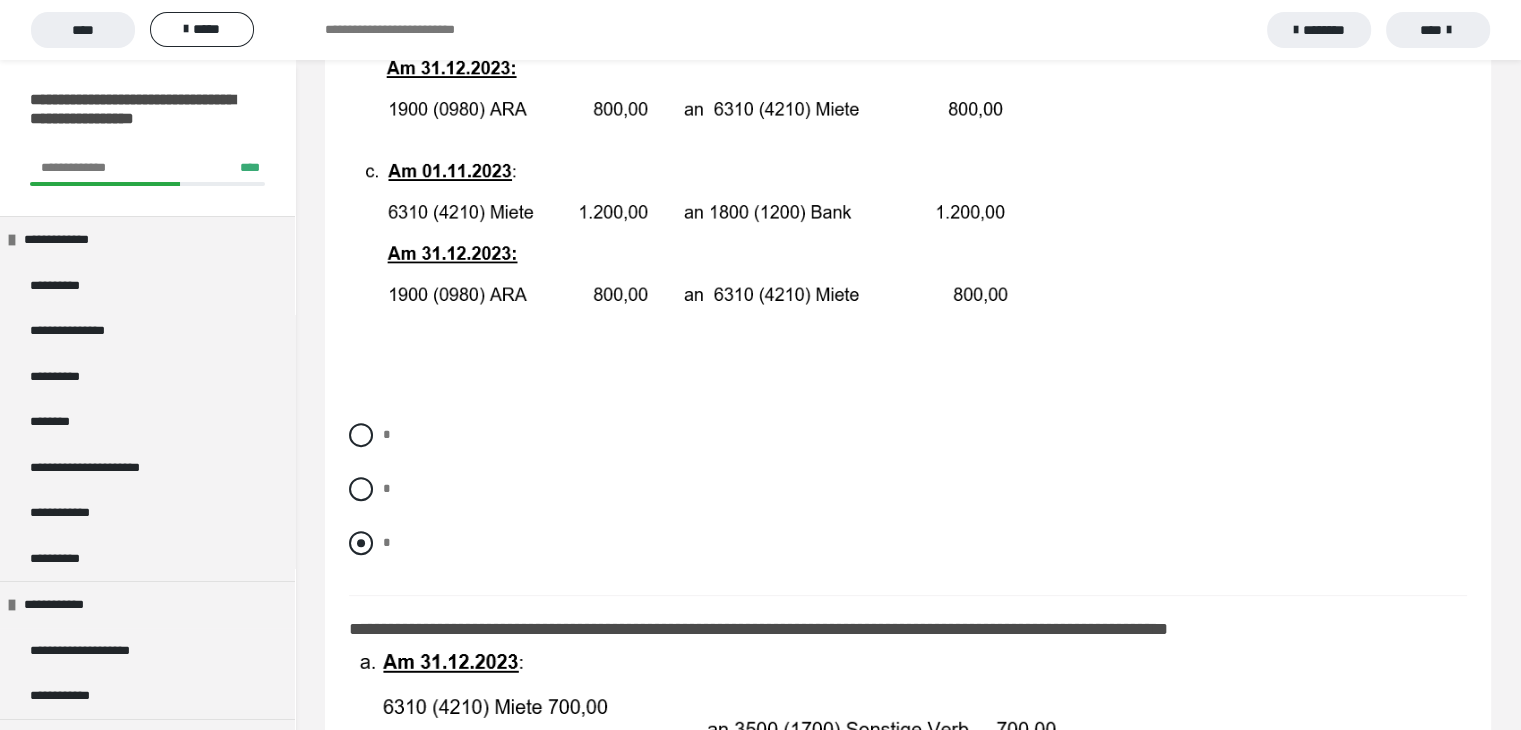 click at bounding box center [361, 543] 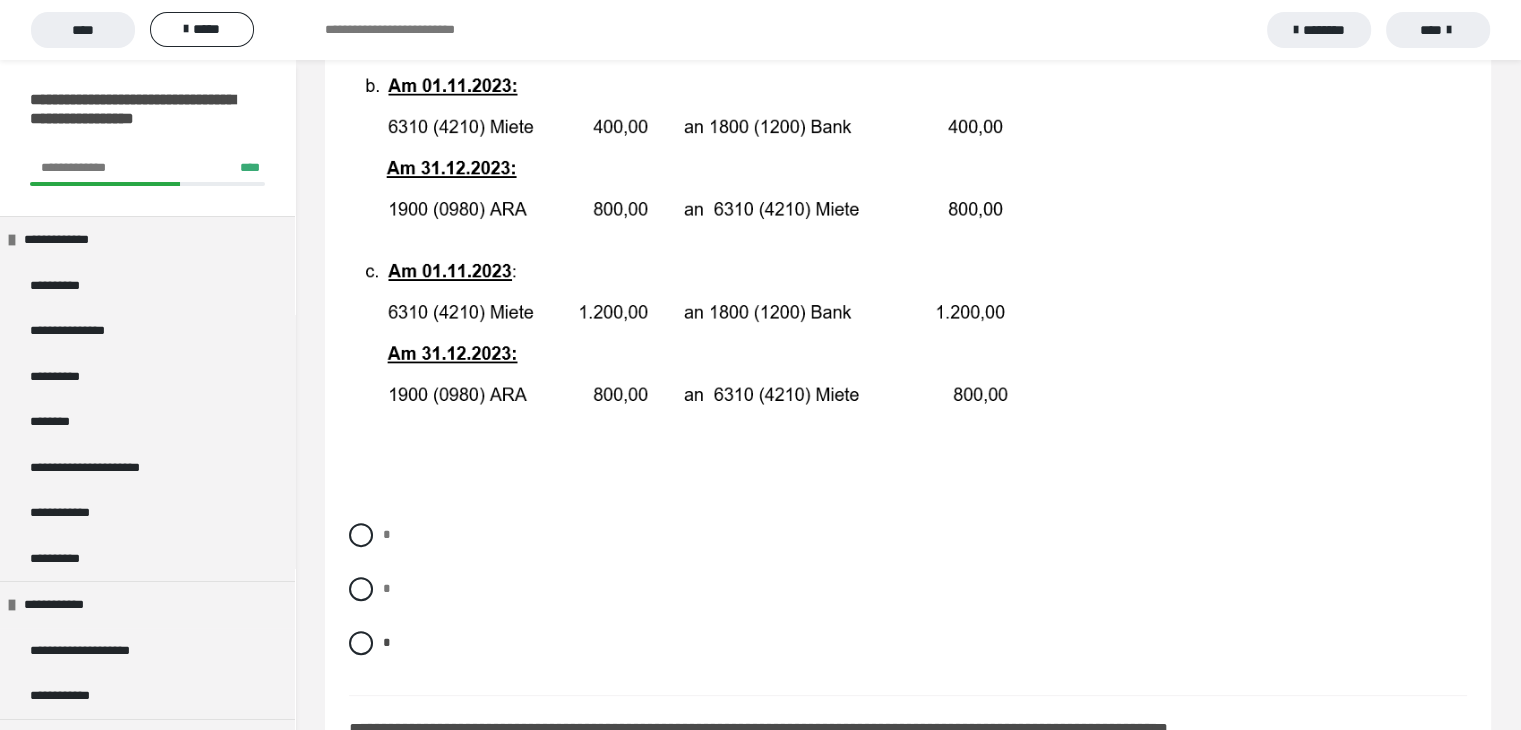scroll, scrollTop: 400, scrollLeft: 0, axis: vertical 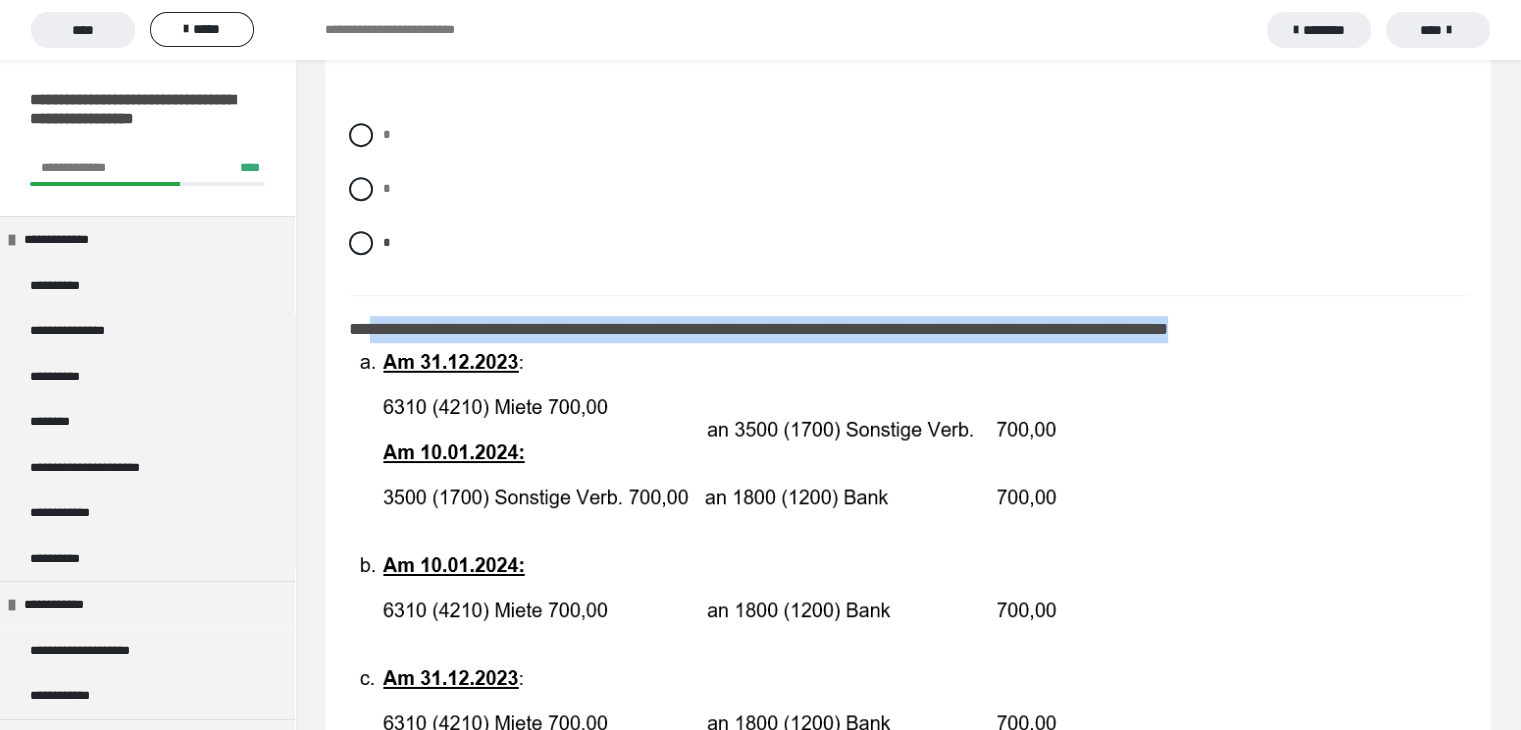 drag, startPoint x: 368, startPoint y: 334, endPoint x: 1356, endPoint y: 336, distance: 988.002 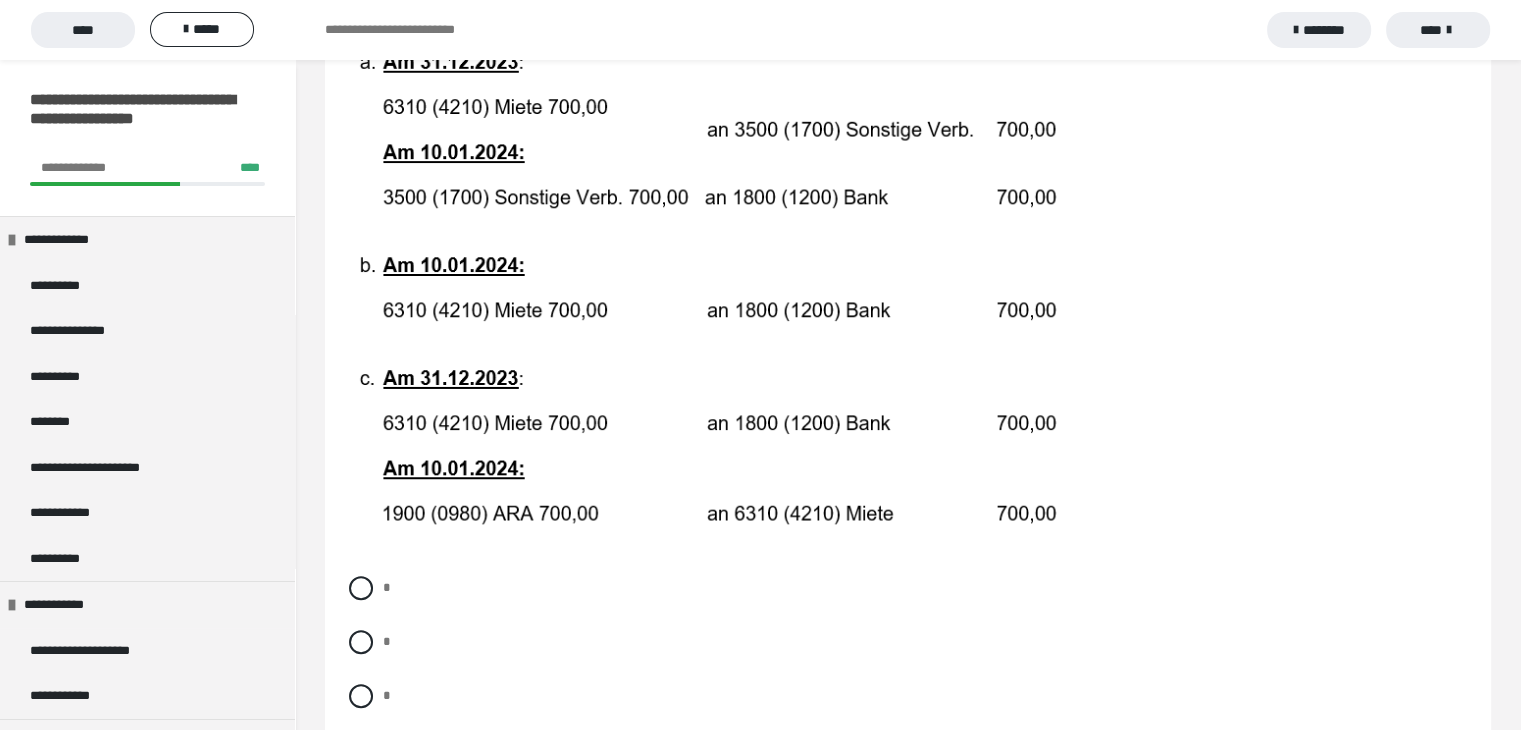 scroll, scrollTop: 1100, scrollLeft: 0, axis: vertical 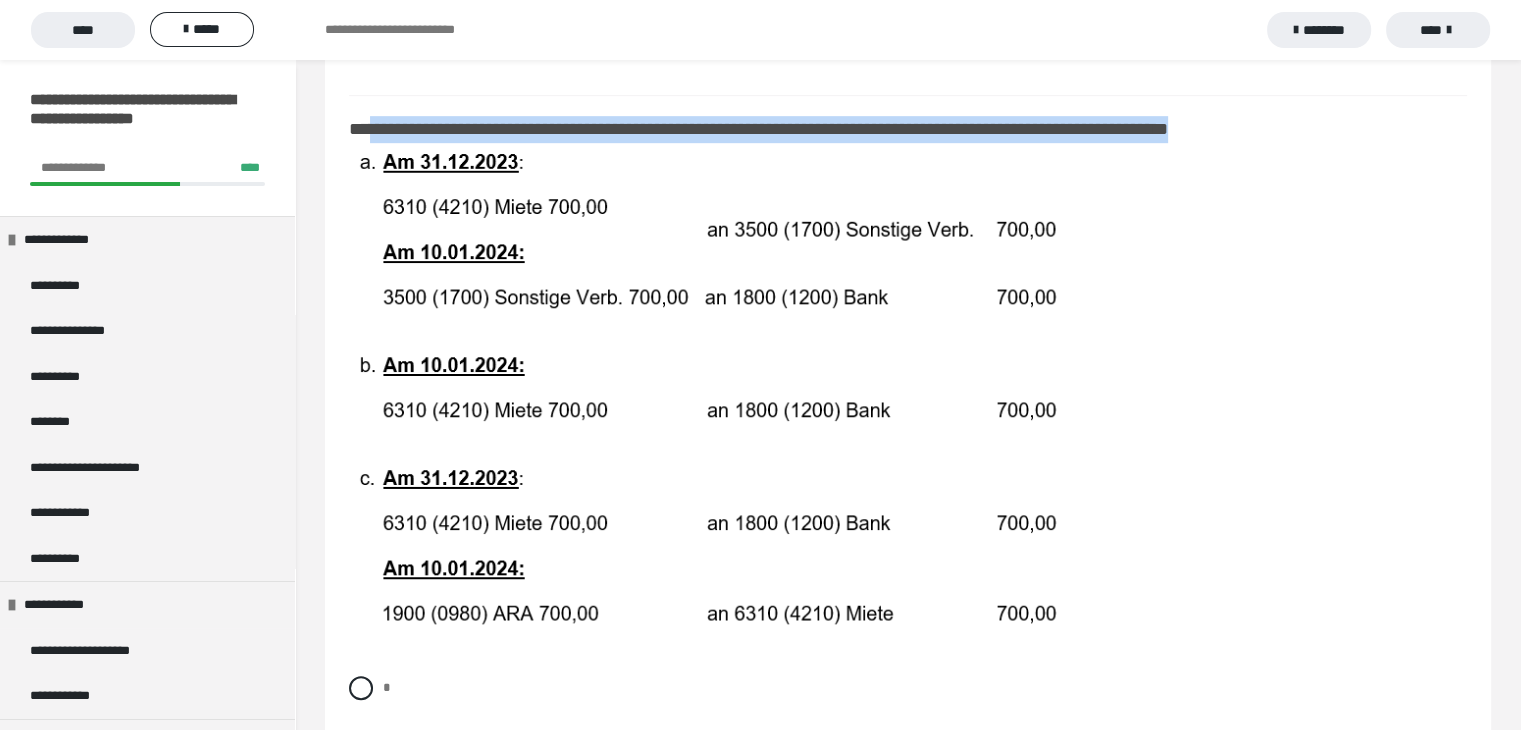 click at bounding box center (710, 390) 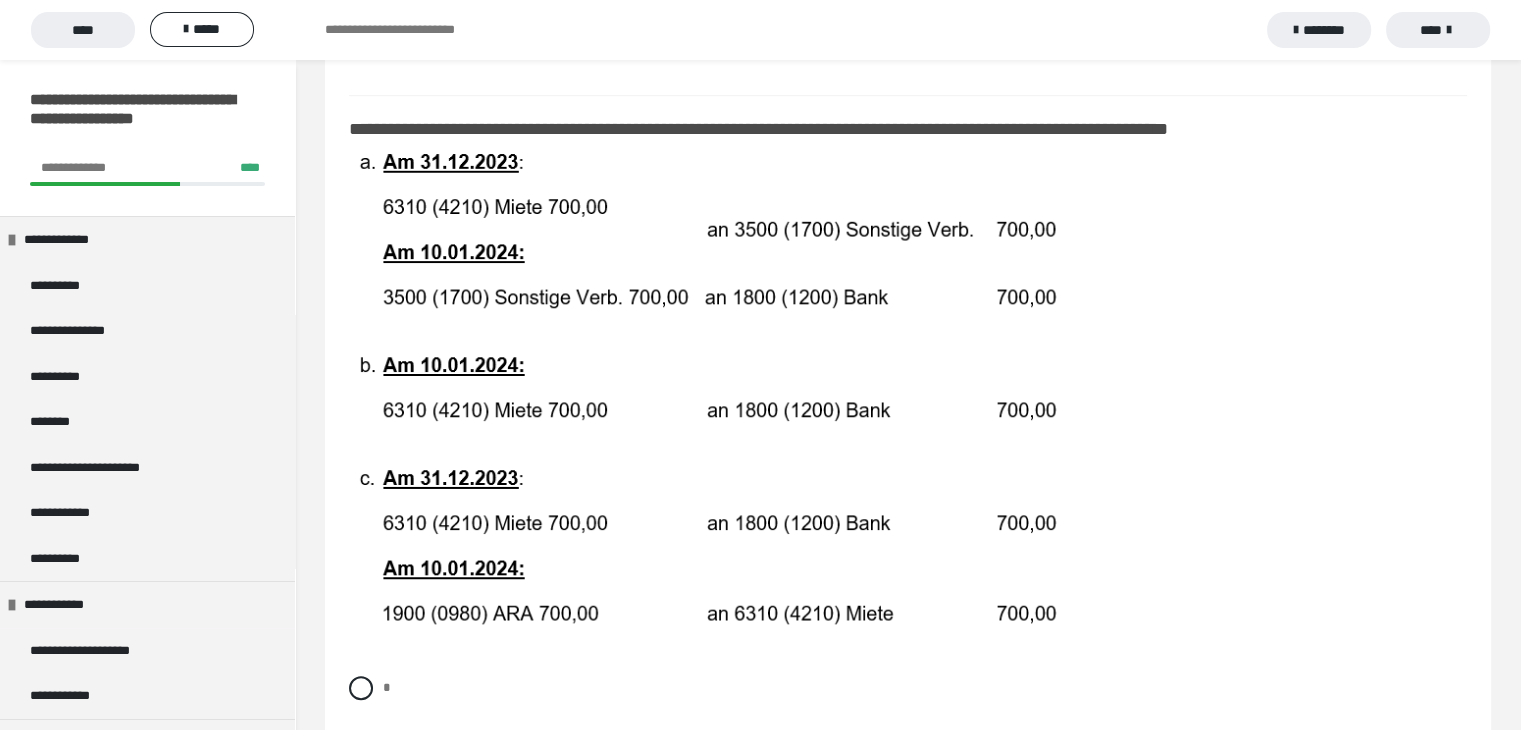 click at bounding box center (908, 390) 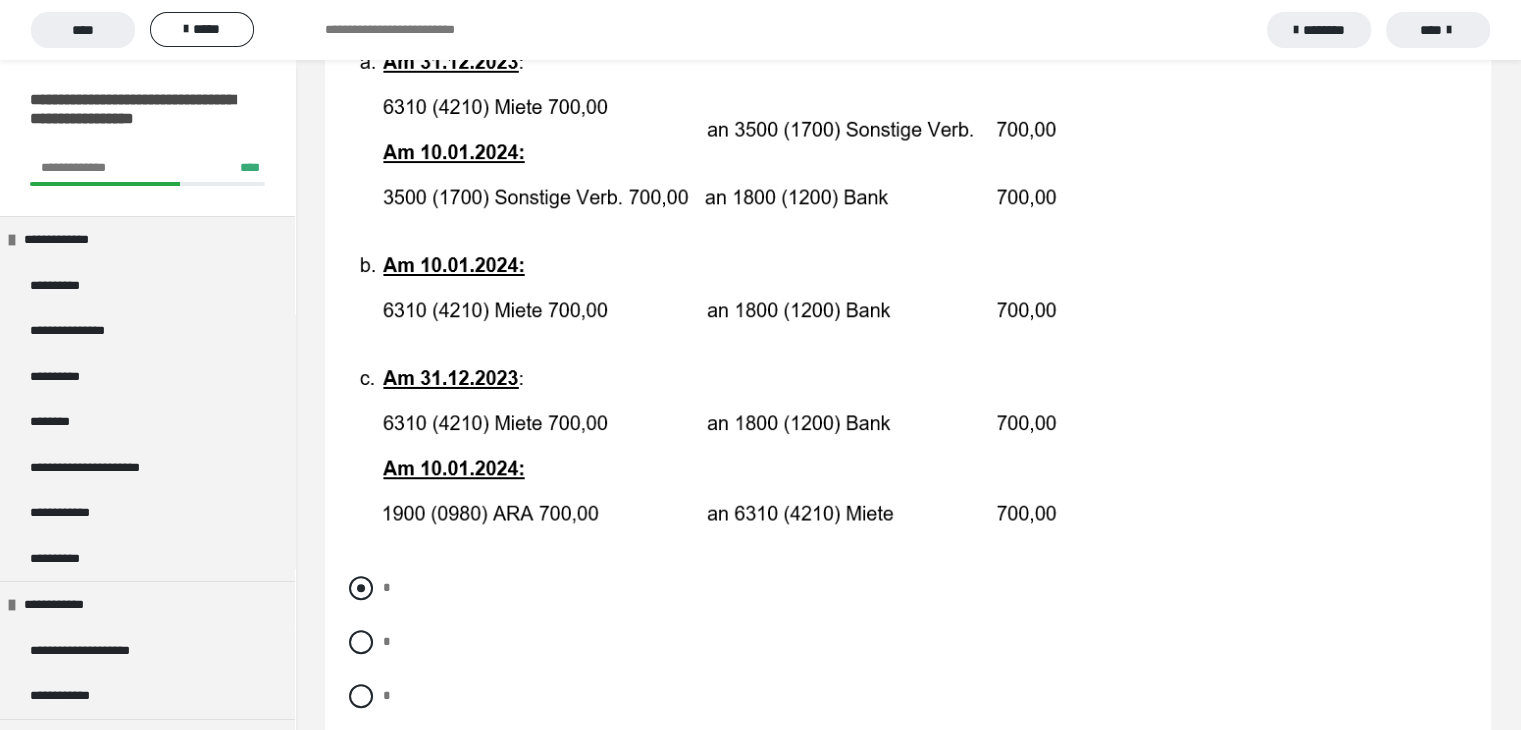click at bounding box center [361, 588] 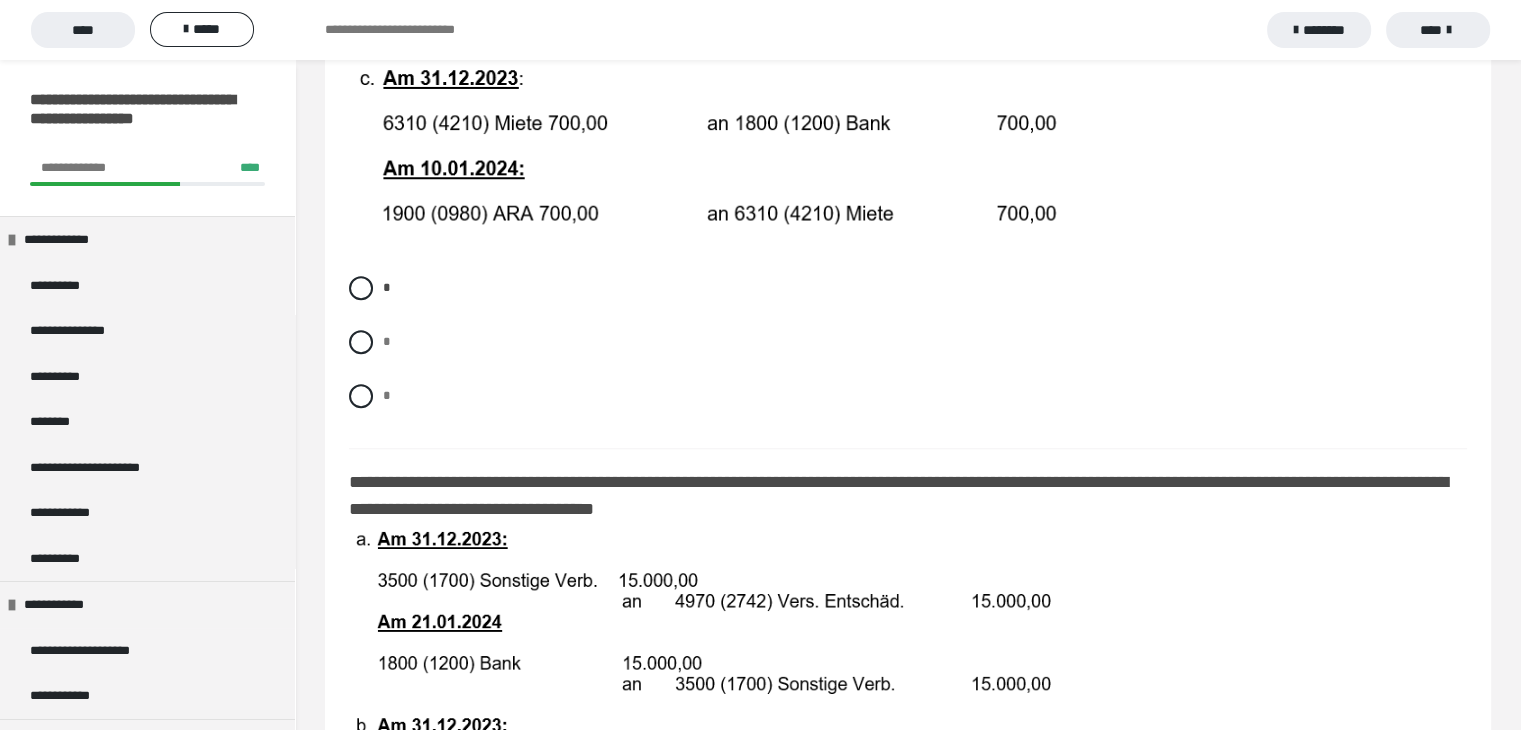 scroll, scrollTop: 1900, scrollLeft: 0, axis: vertical 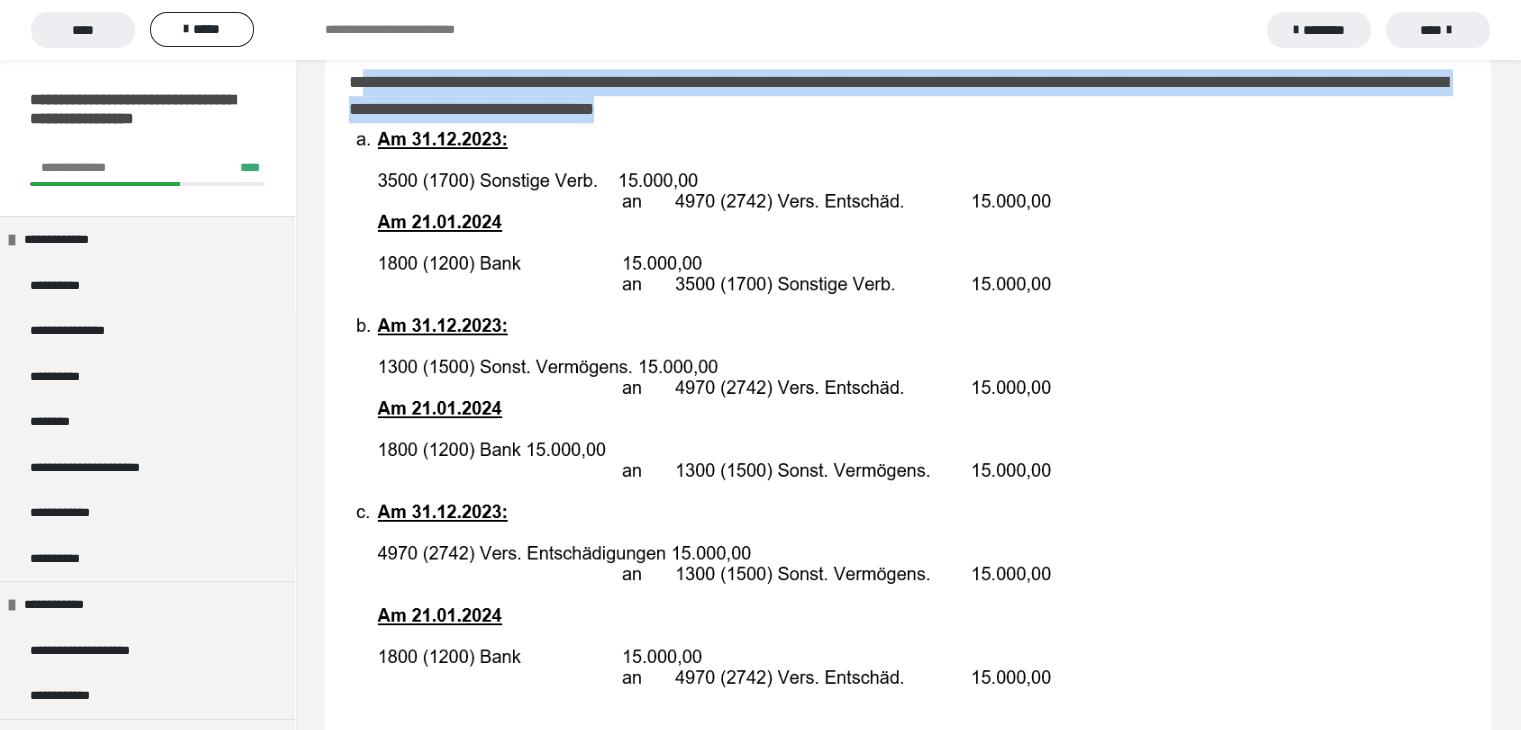 drag, startPoint x: 366, startPoint y: 81, endPoint x: 858, endPoint y: 114, distance: 493.10547 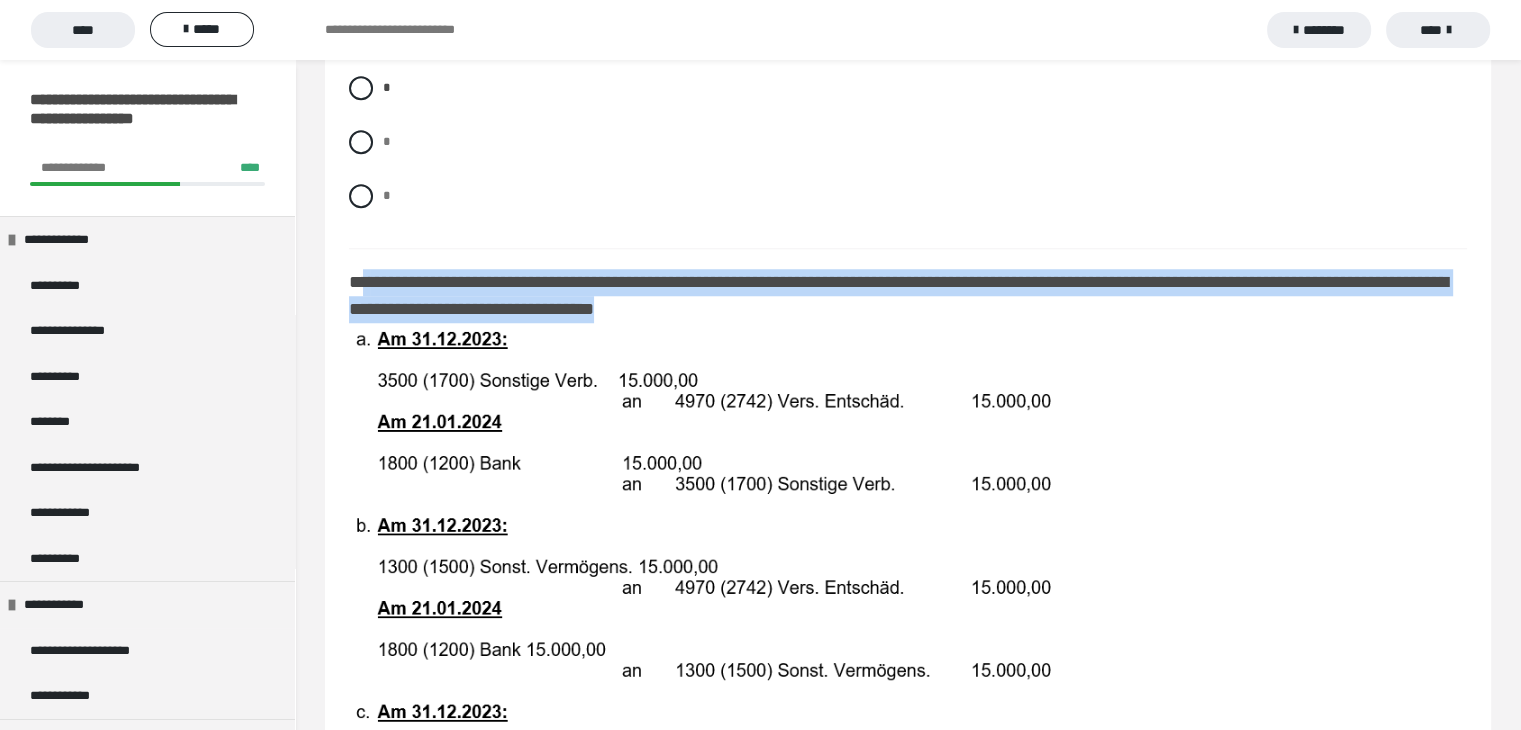 click at bounding box center (712, 616) 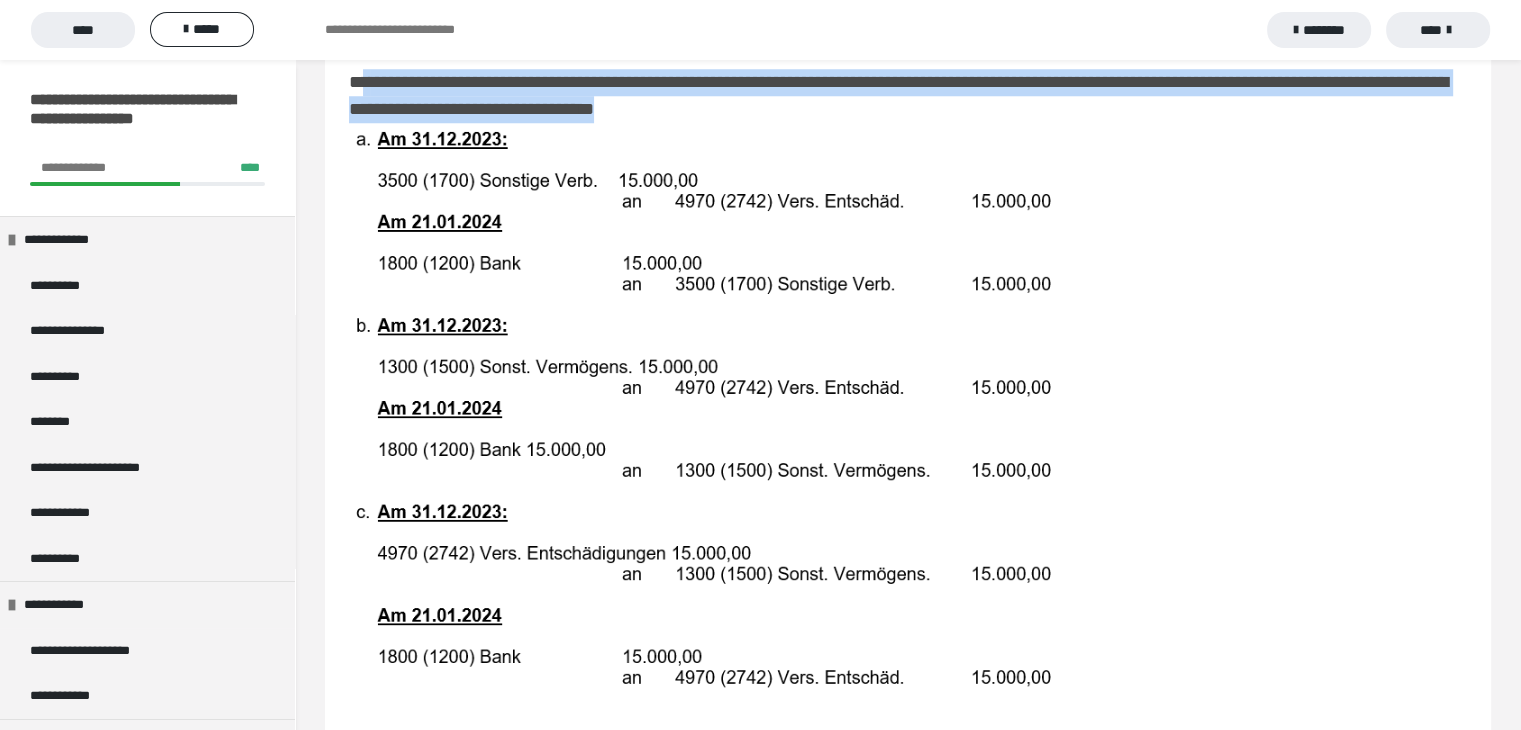 scroll, scrollTop: 1800, scrollLeft: 0, axis: vertical 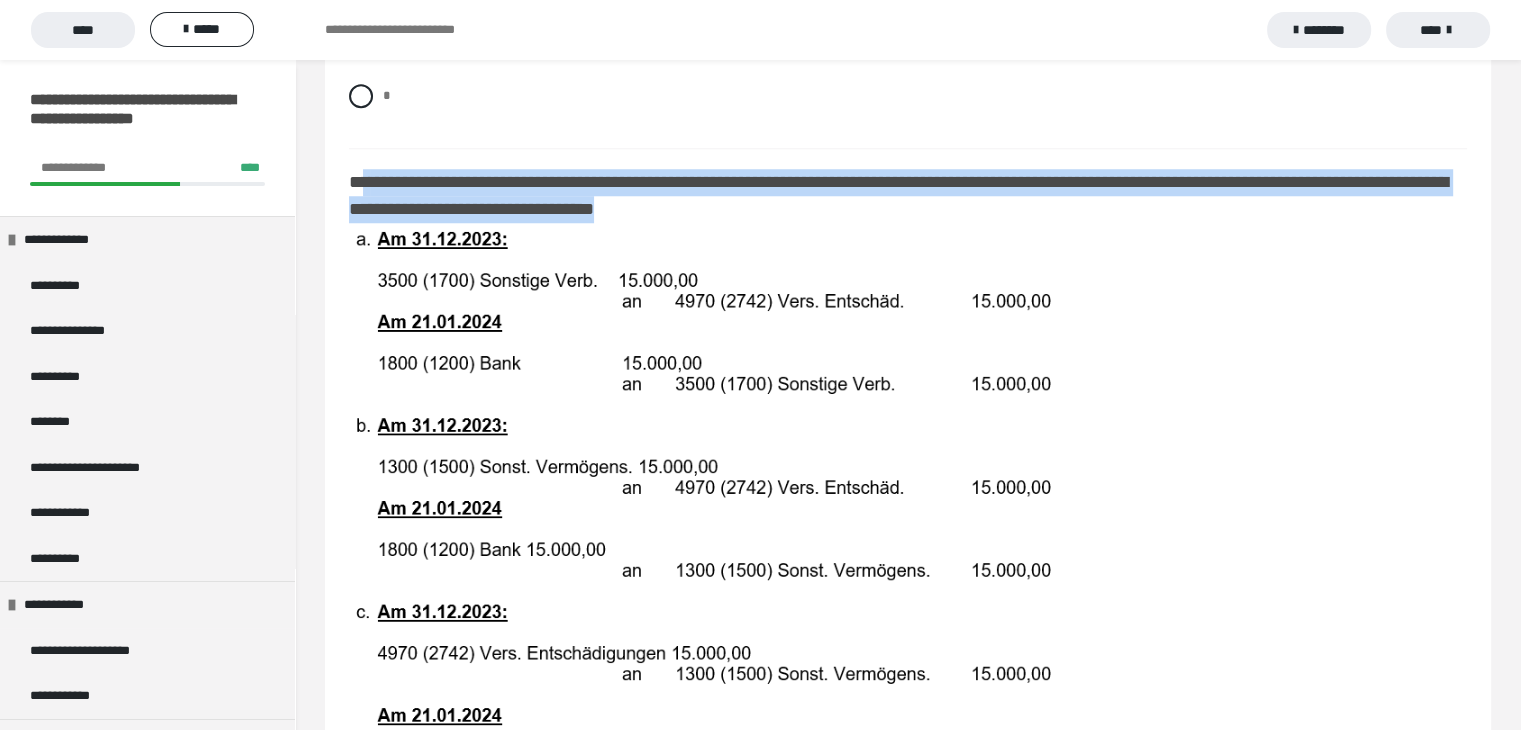 click at bounding box center (712, 516) 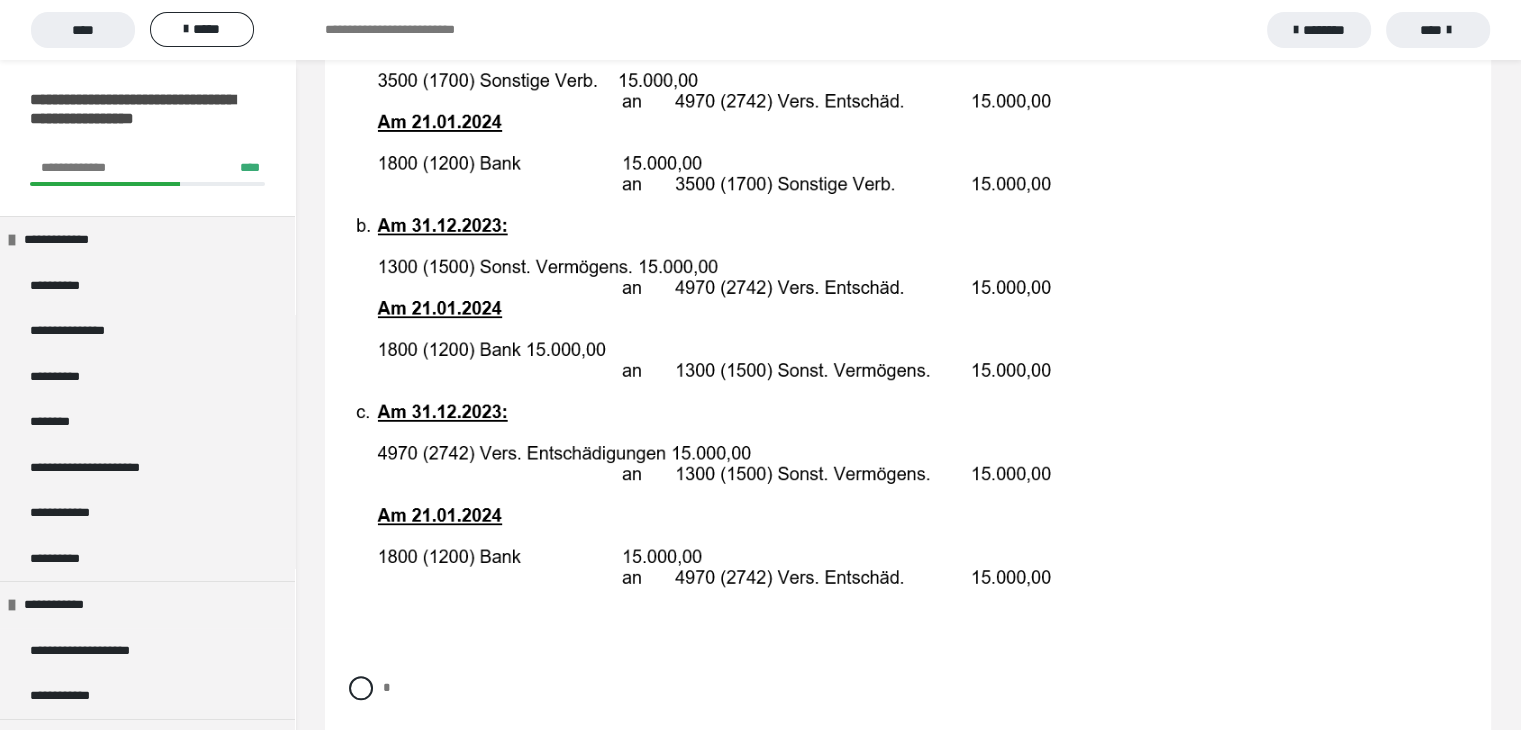scroll, scrollTop: 1900, scrollLeft: 0, axis: vertical 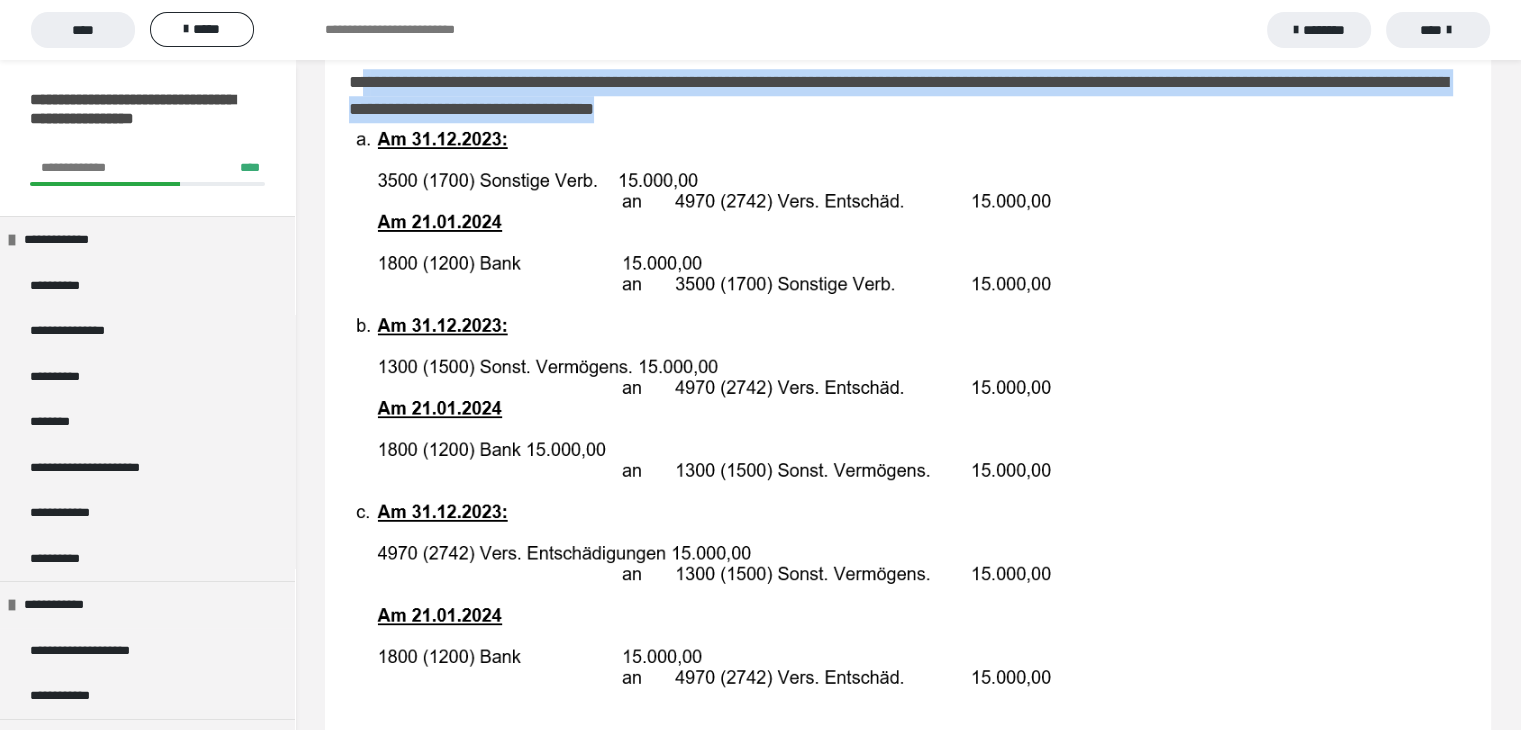 click at bounding box center (712, 416) 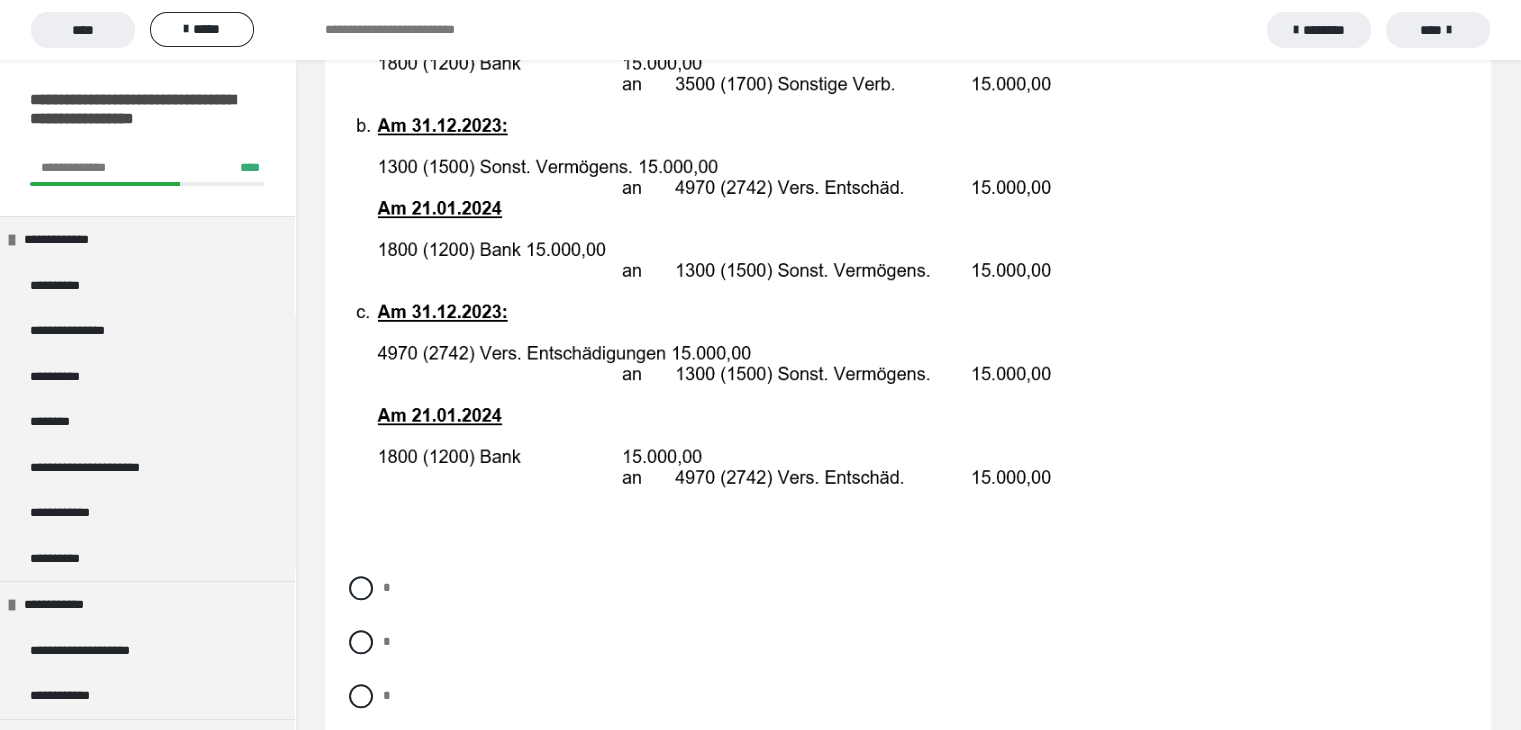 scroll, scrollTop: 2200, scrollLeft: 0, axis: vertical 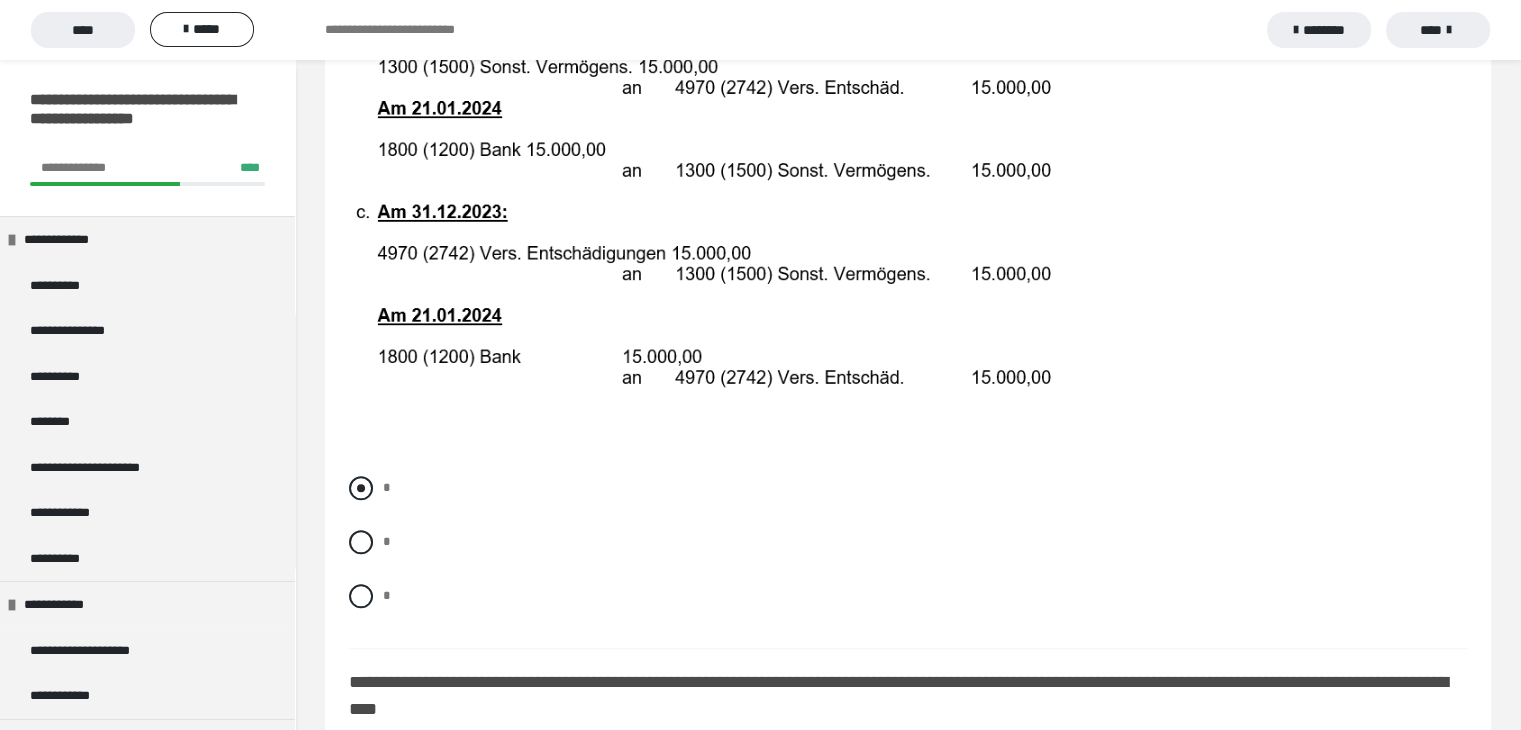 click on "*" at bounding box center [387, 487] 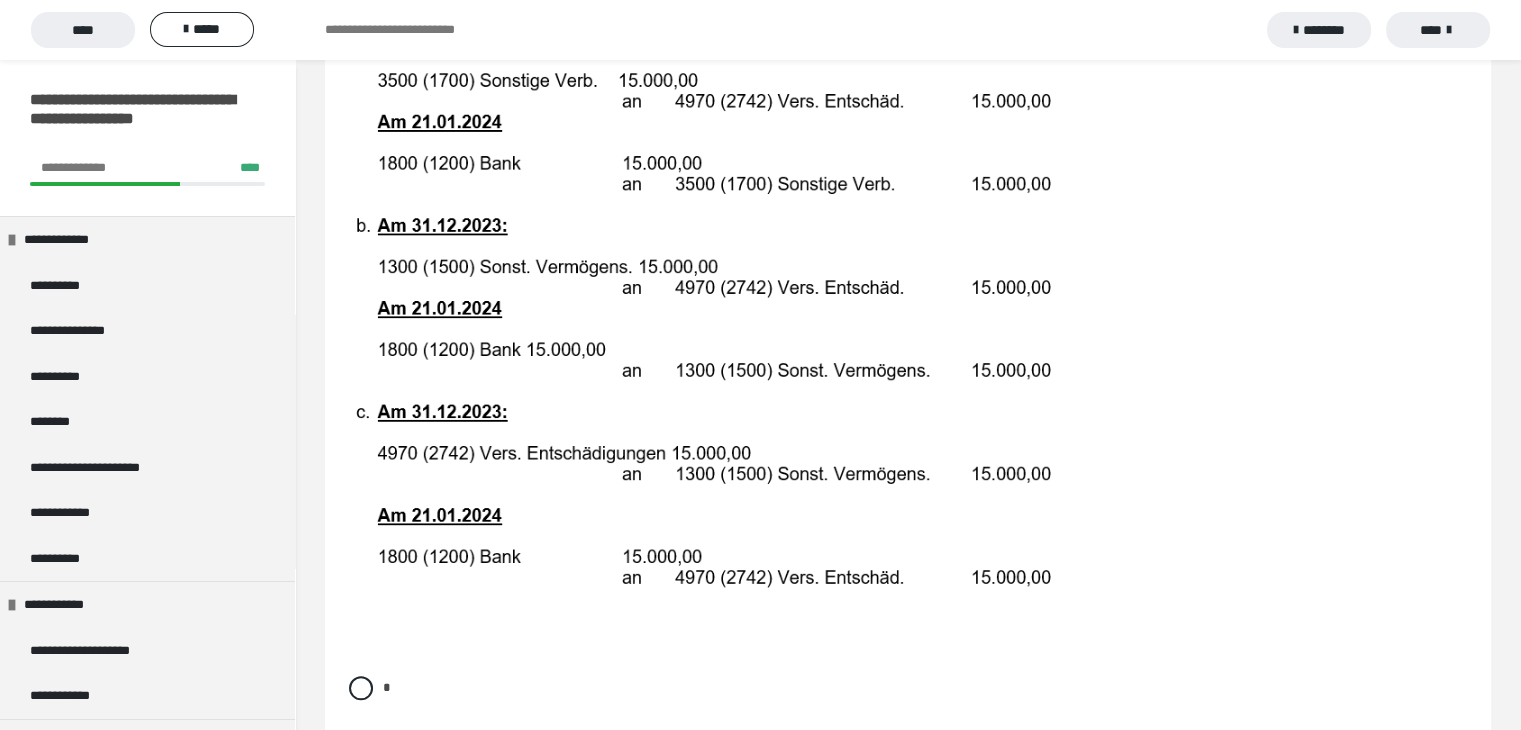 scroll, scrollTop: 1900, scrollLeft: 0, axis: vertical 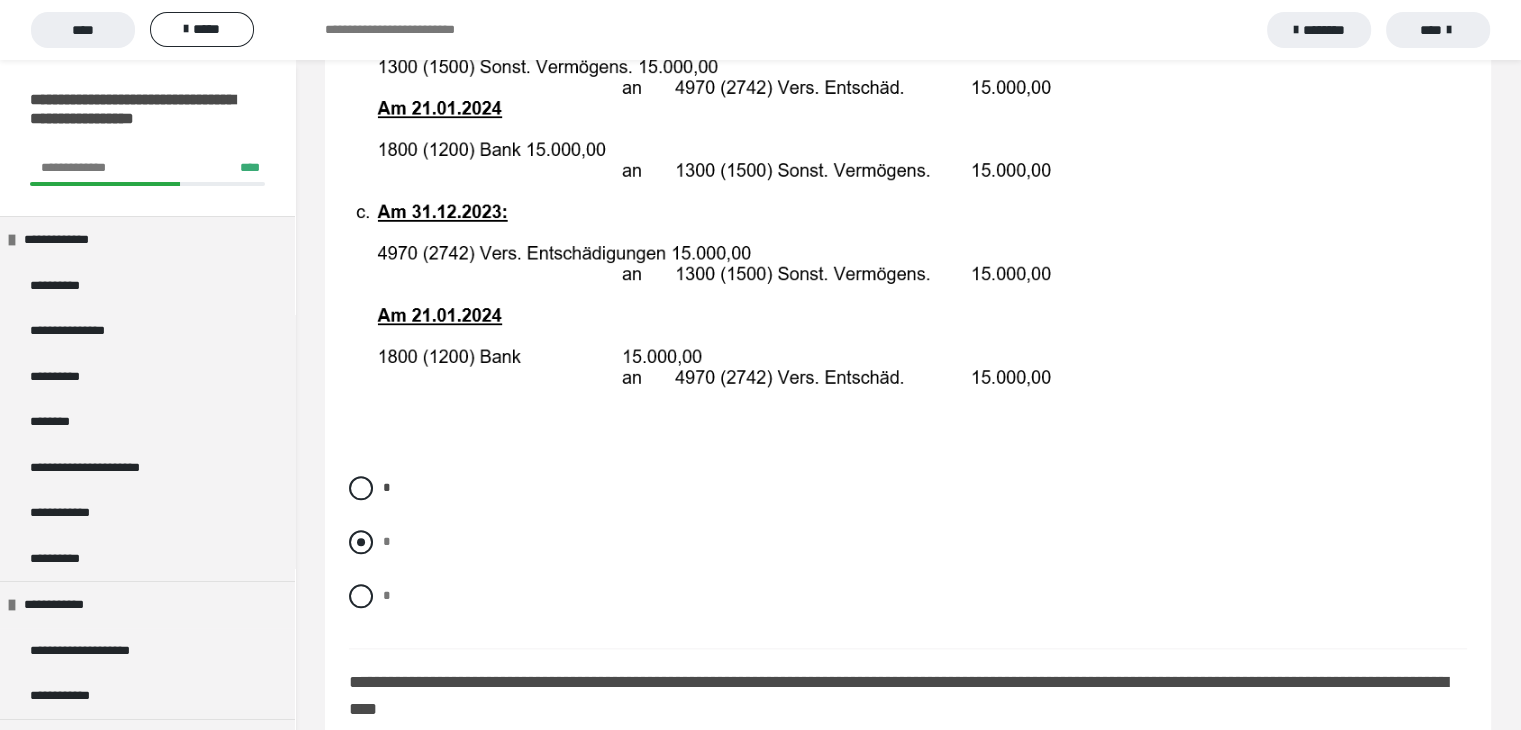 click at bounding box center (361, 542) 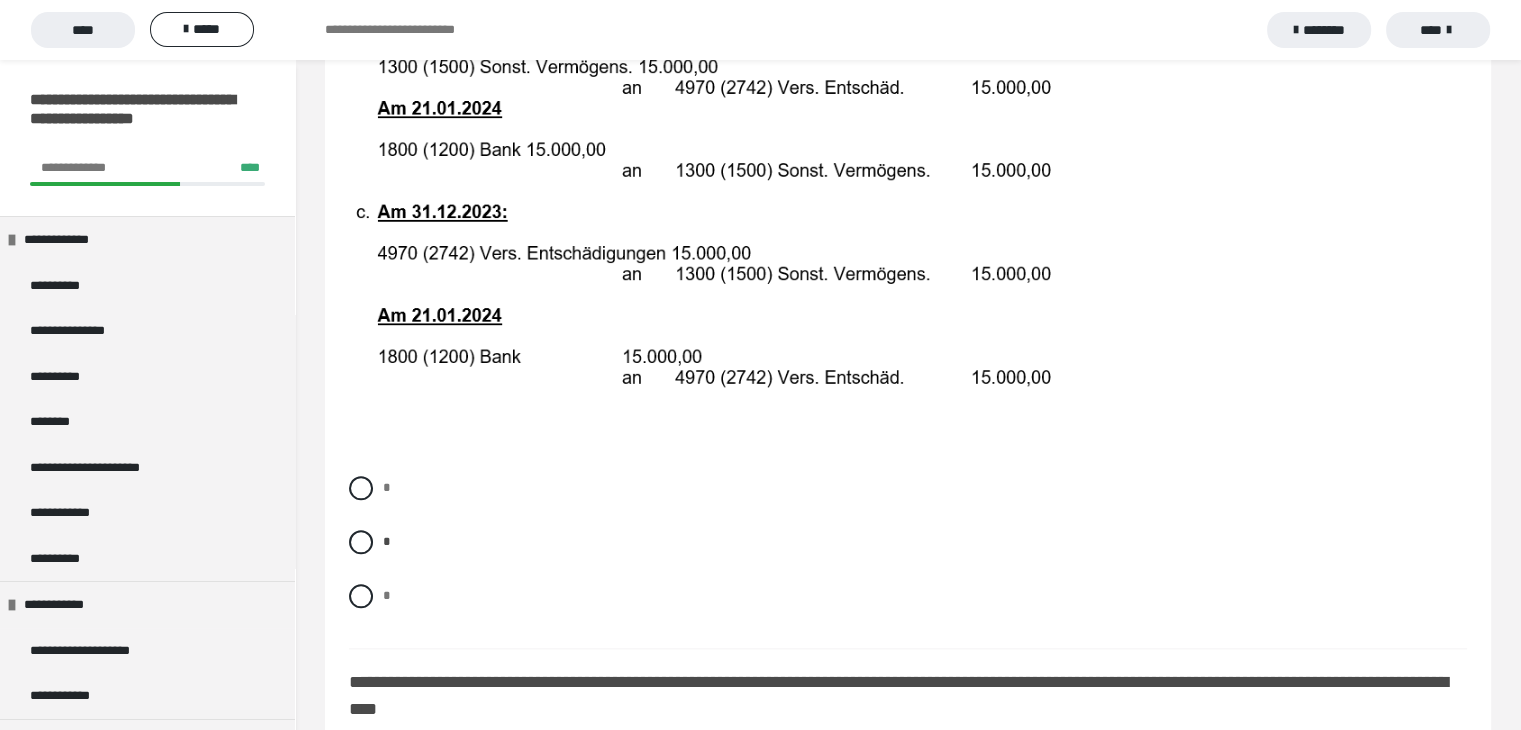 scroll, scrollTop: 2100, scrollLeft: 0, axis: vertical 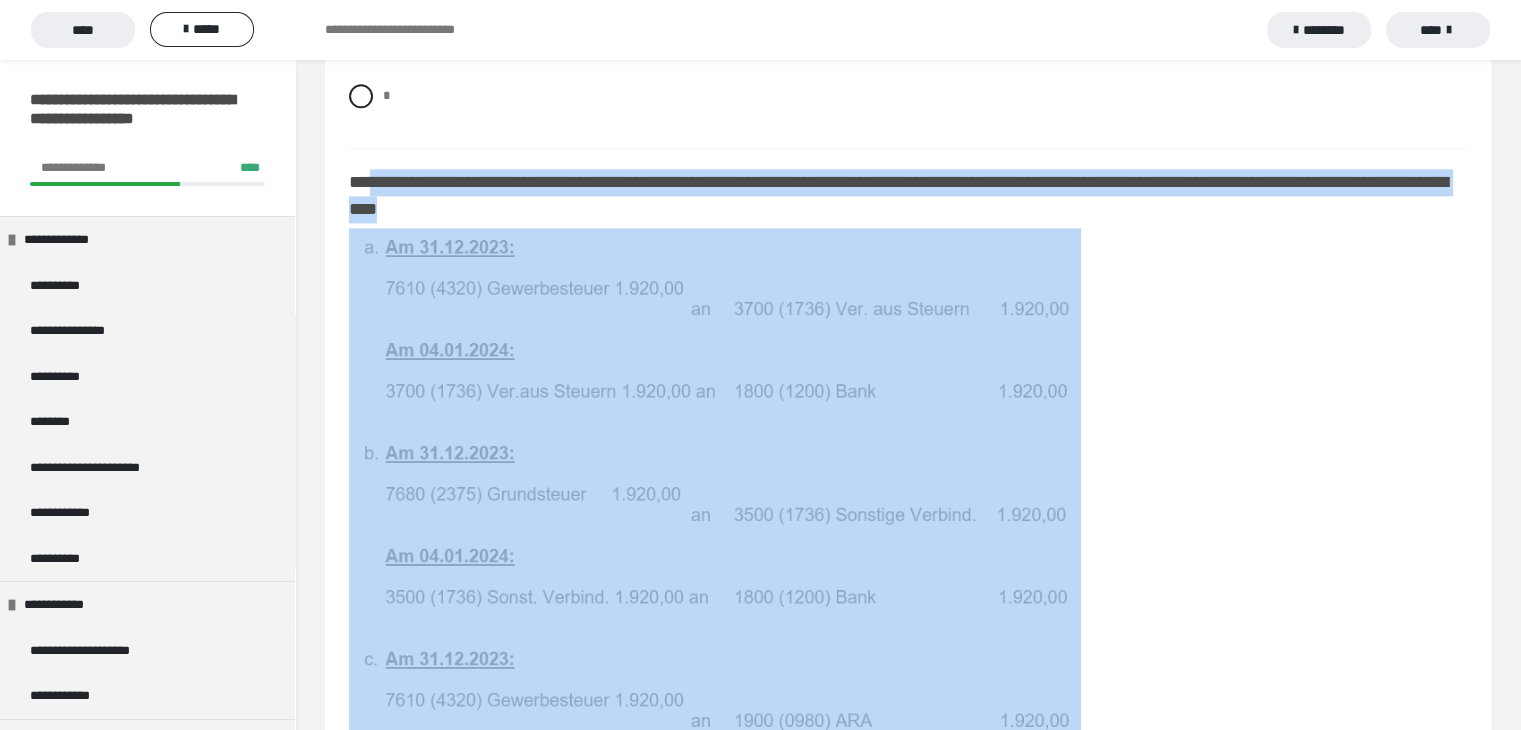 drag, startPoint x: 372, startPoint y: 186, endPoint x: 607, endPoint y: 235, distance: 240.05415 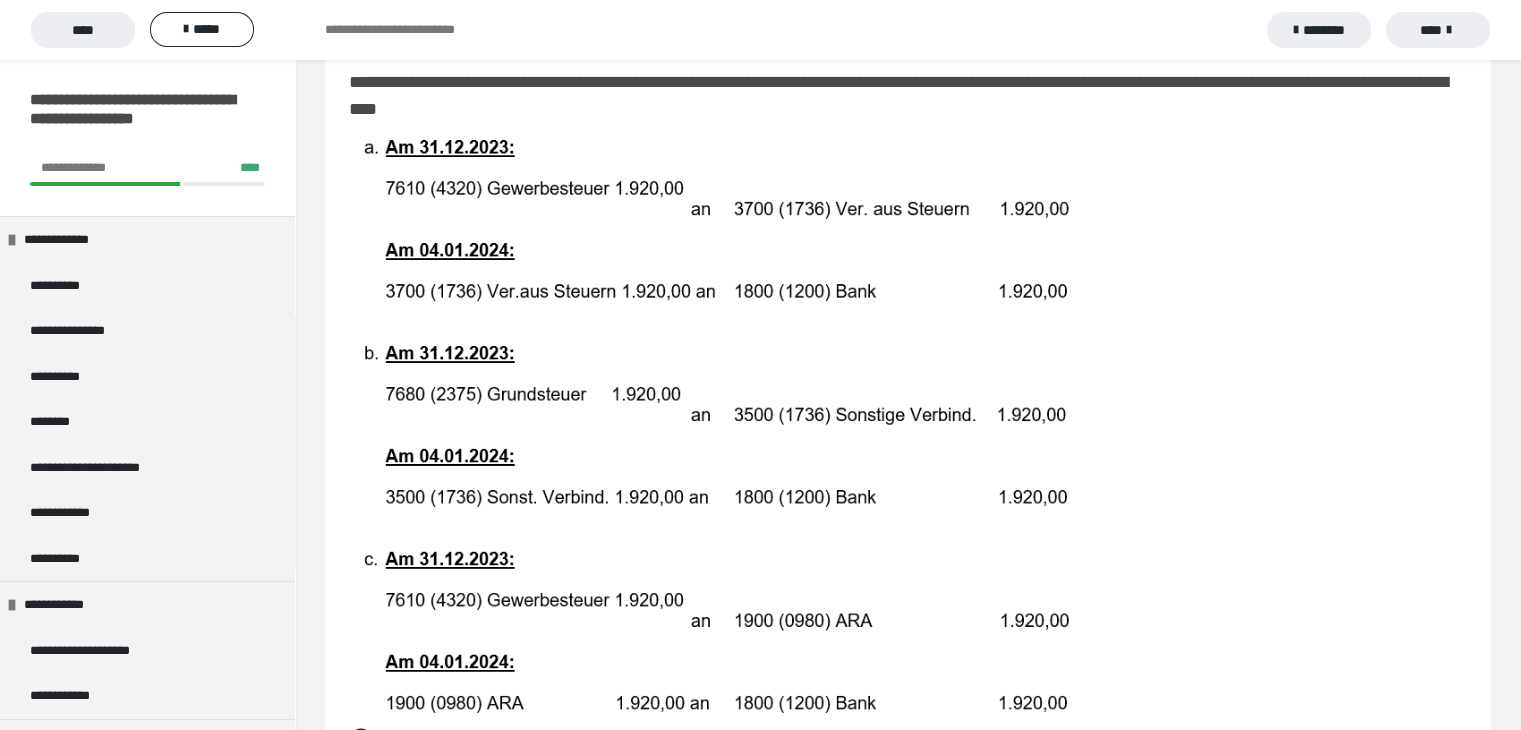 scroll, scrollTop: 3000, scrollLeft: 0, axis: vertical 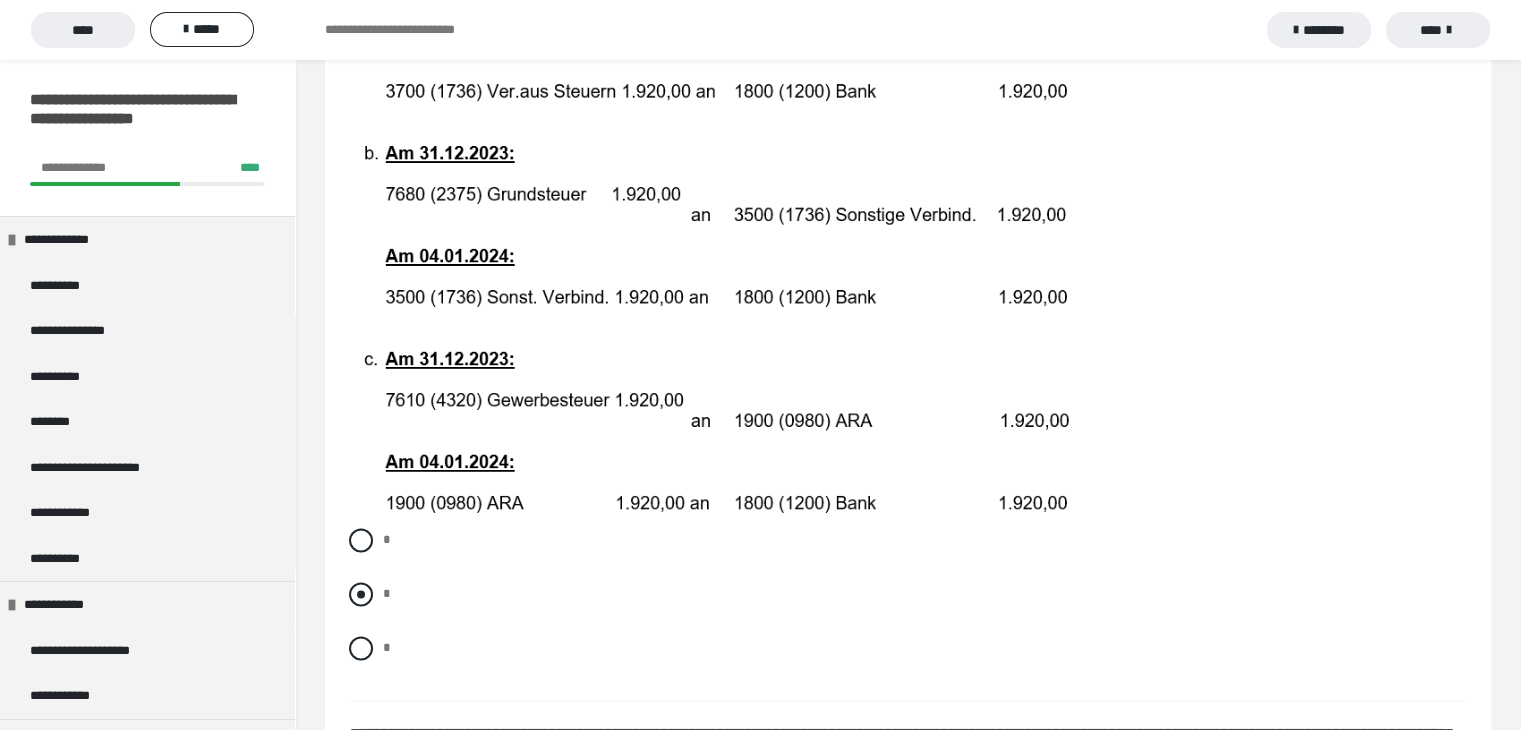 click at bounding box center [361, 594] 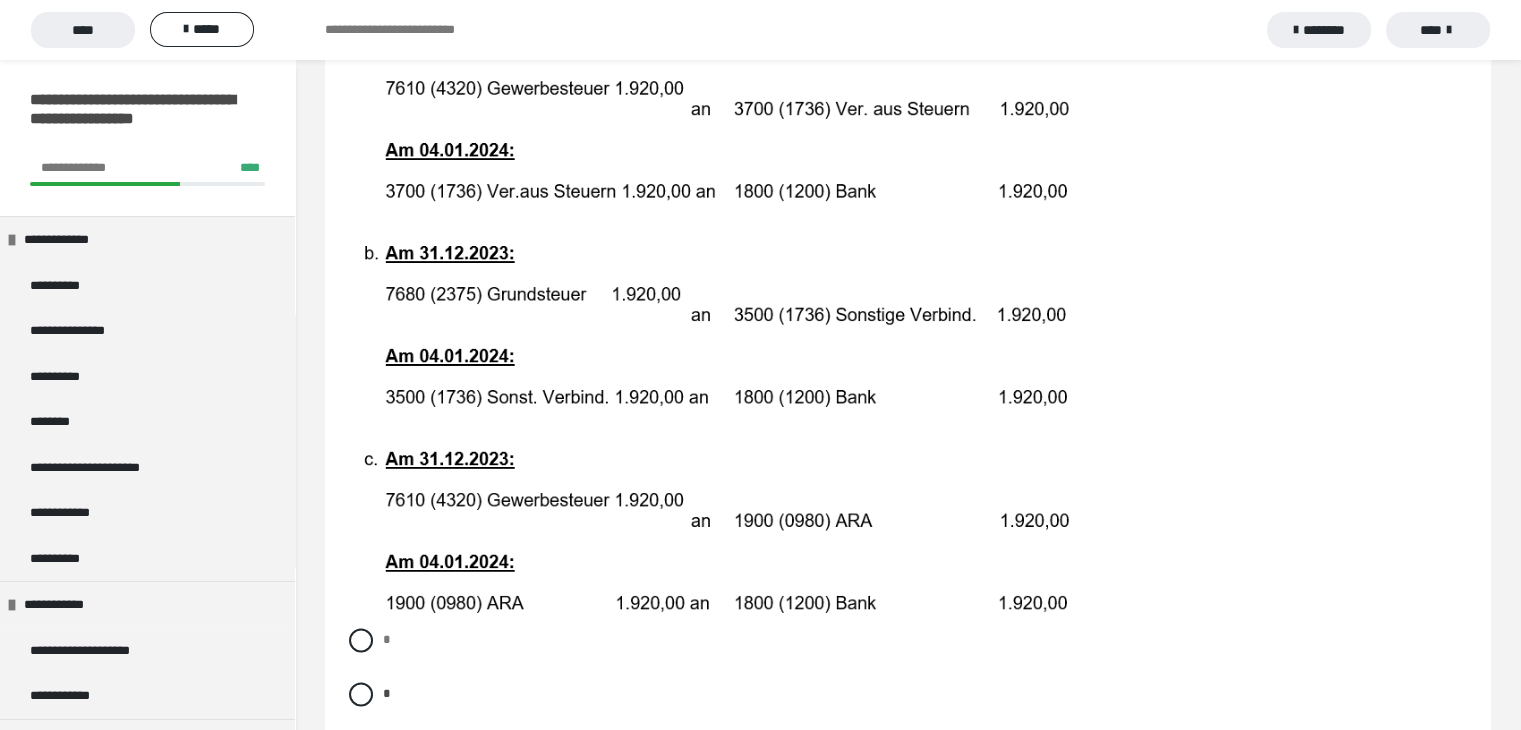 scroll, scrollTop: 2800, scrollLeft: 0, axis: vertical 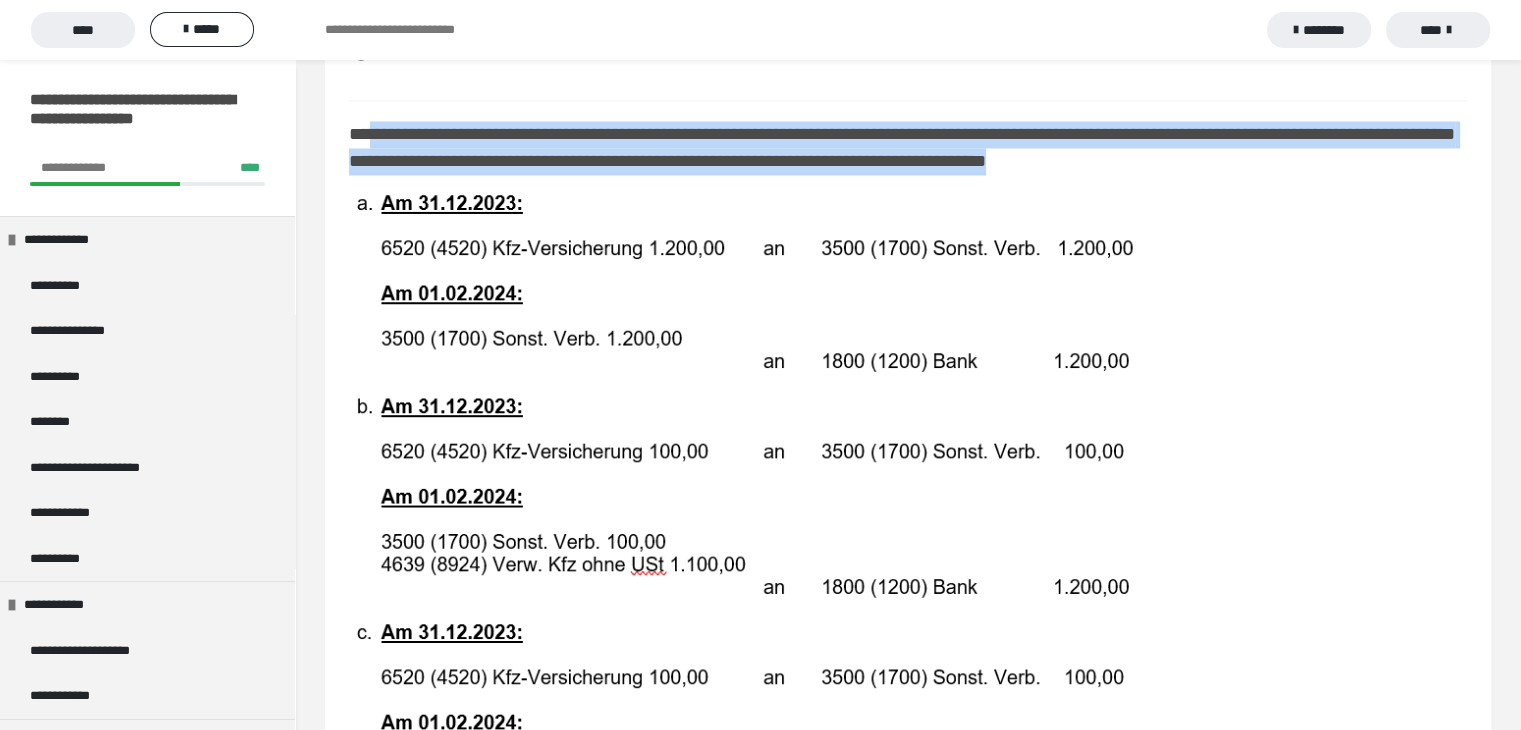 drag, startPoint x: 371, startPoint y: 143, endPoint x: 1109, endPoint y: 207, distance: 740.7699 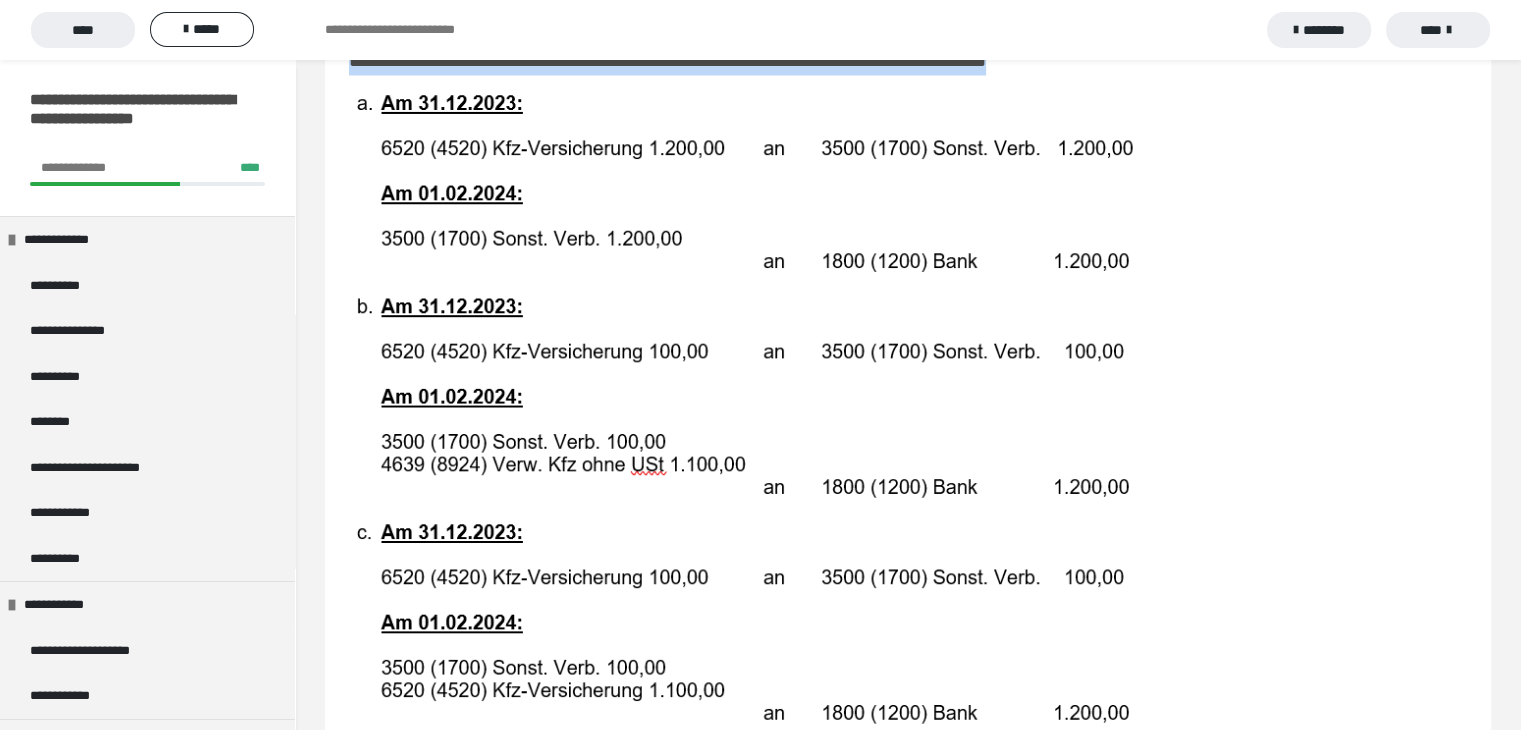 scroll, scrollTop: 3600, scrollLeft: 0, axis: vertical 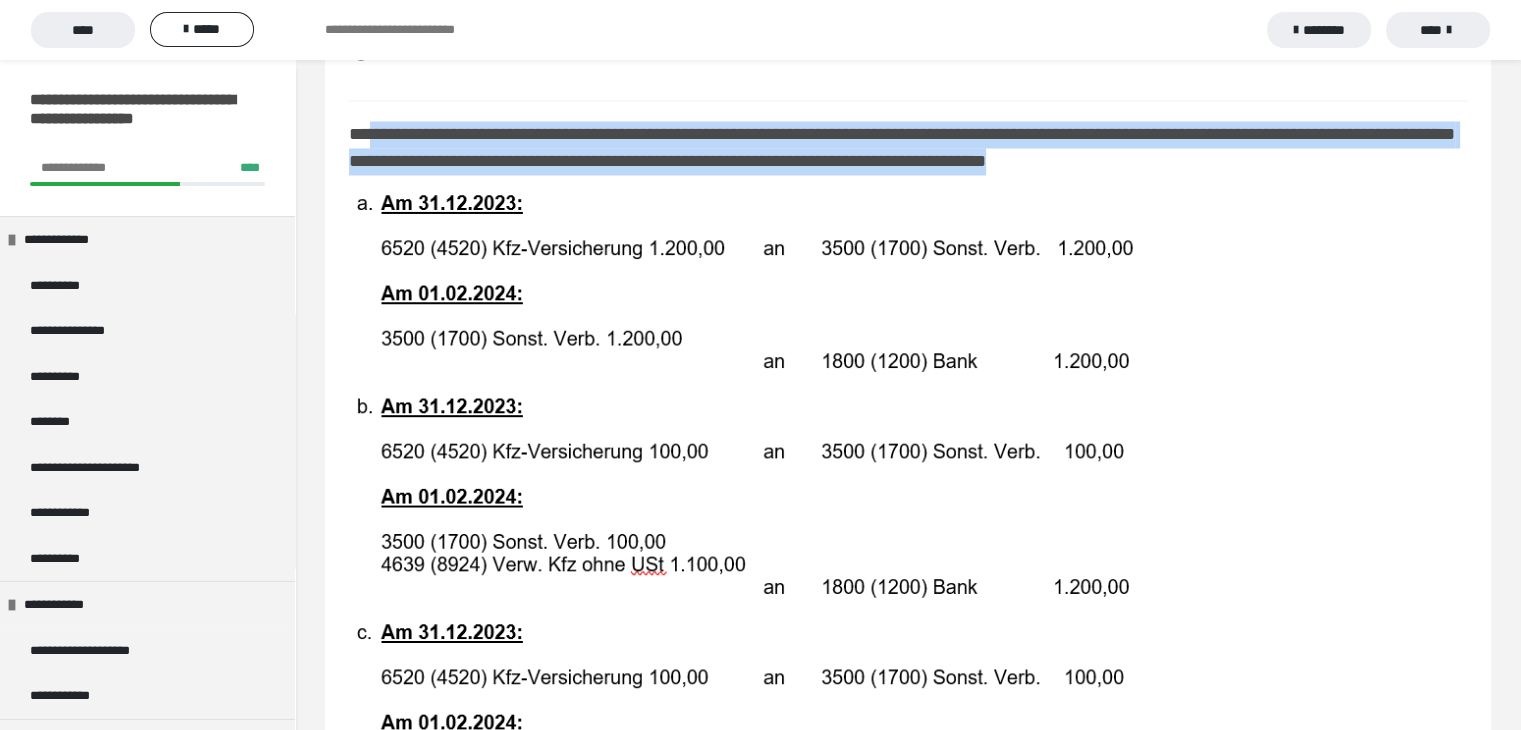 click at bounding box center [908, 503] 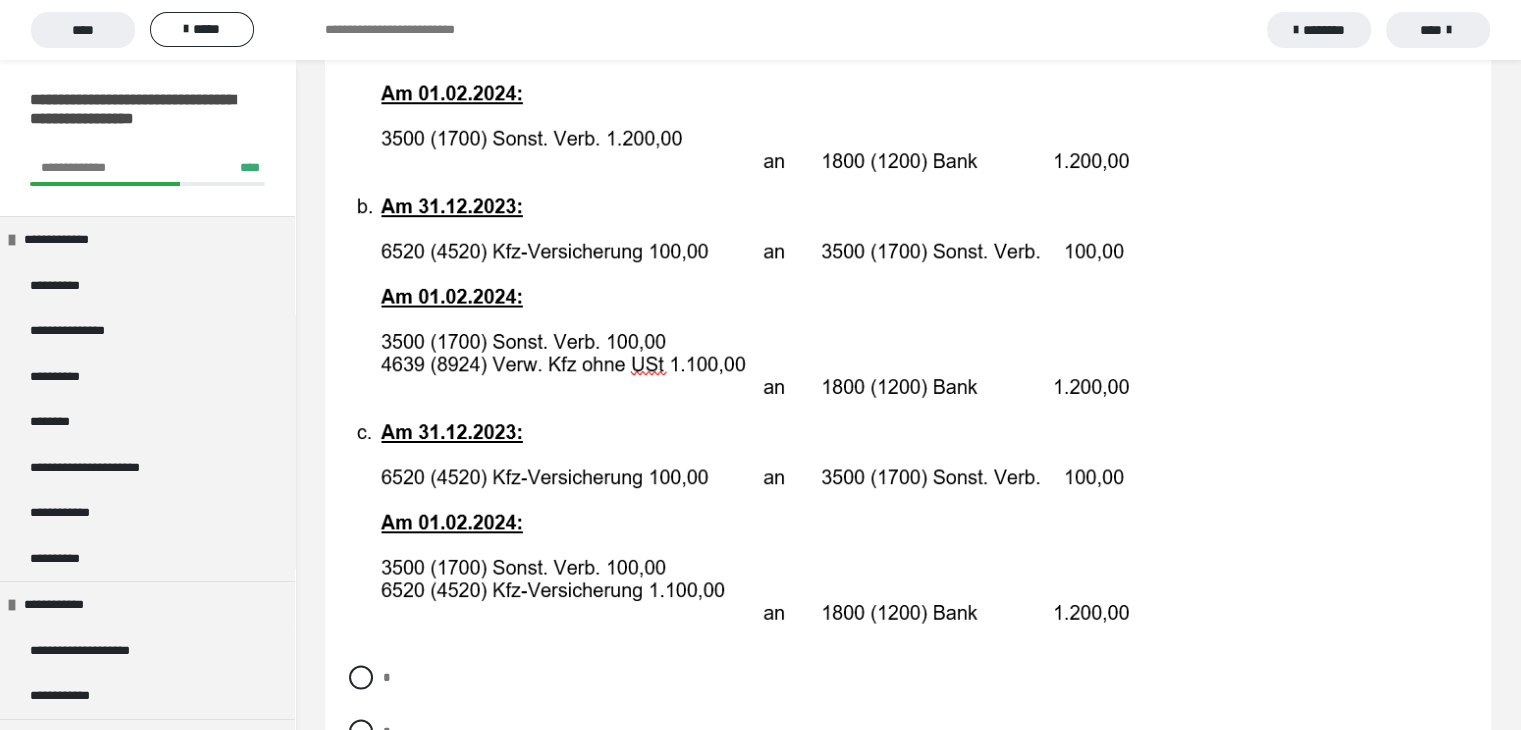 scroll, scrollTop: 4040, scrollLeft: 0, axis: vertical 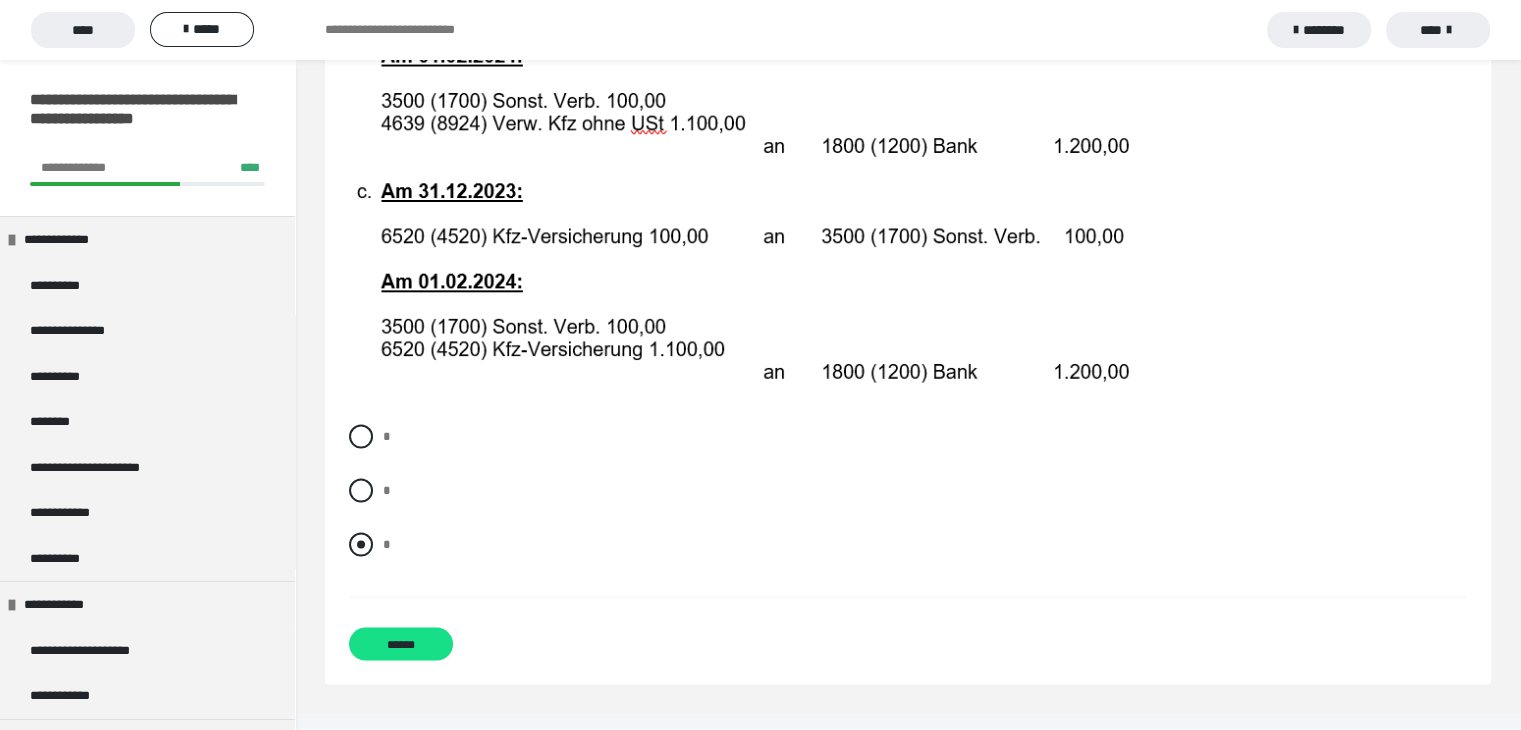 click at bounding box center [361, 545] 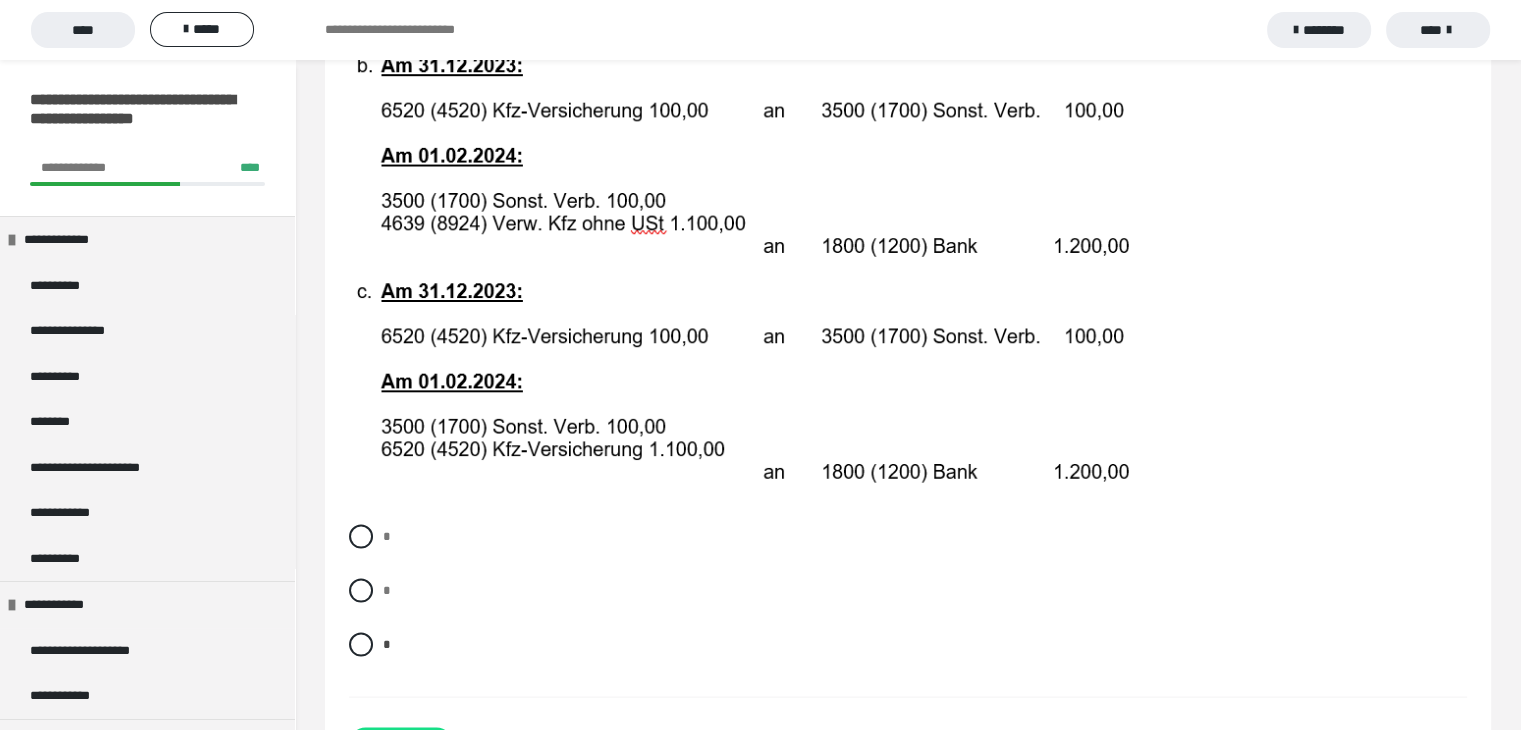 scroll, scrollTop: 4040, scrollLeft: 0, axis: vertical 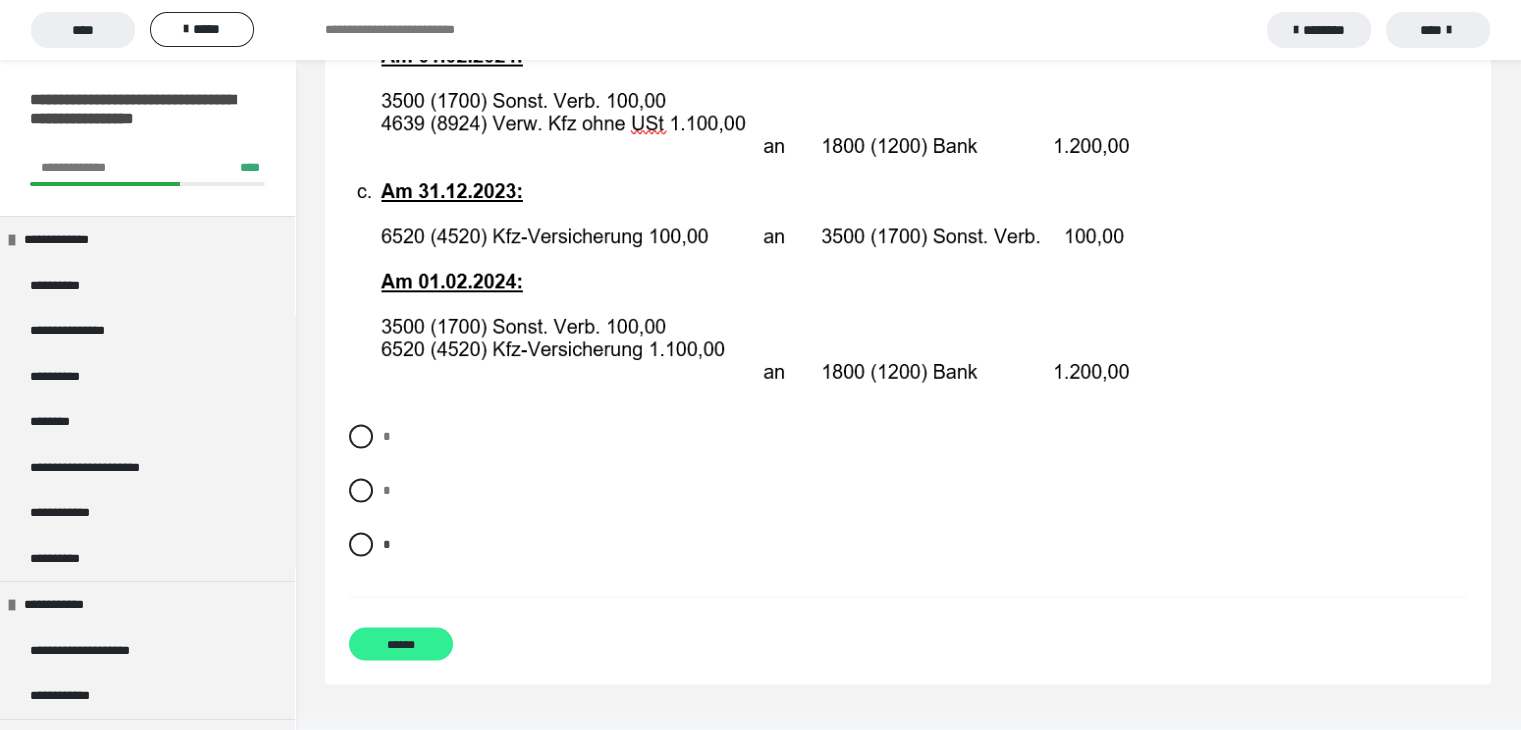 click on "******" at bounding box center [401, 644] 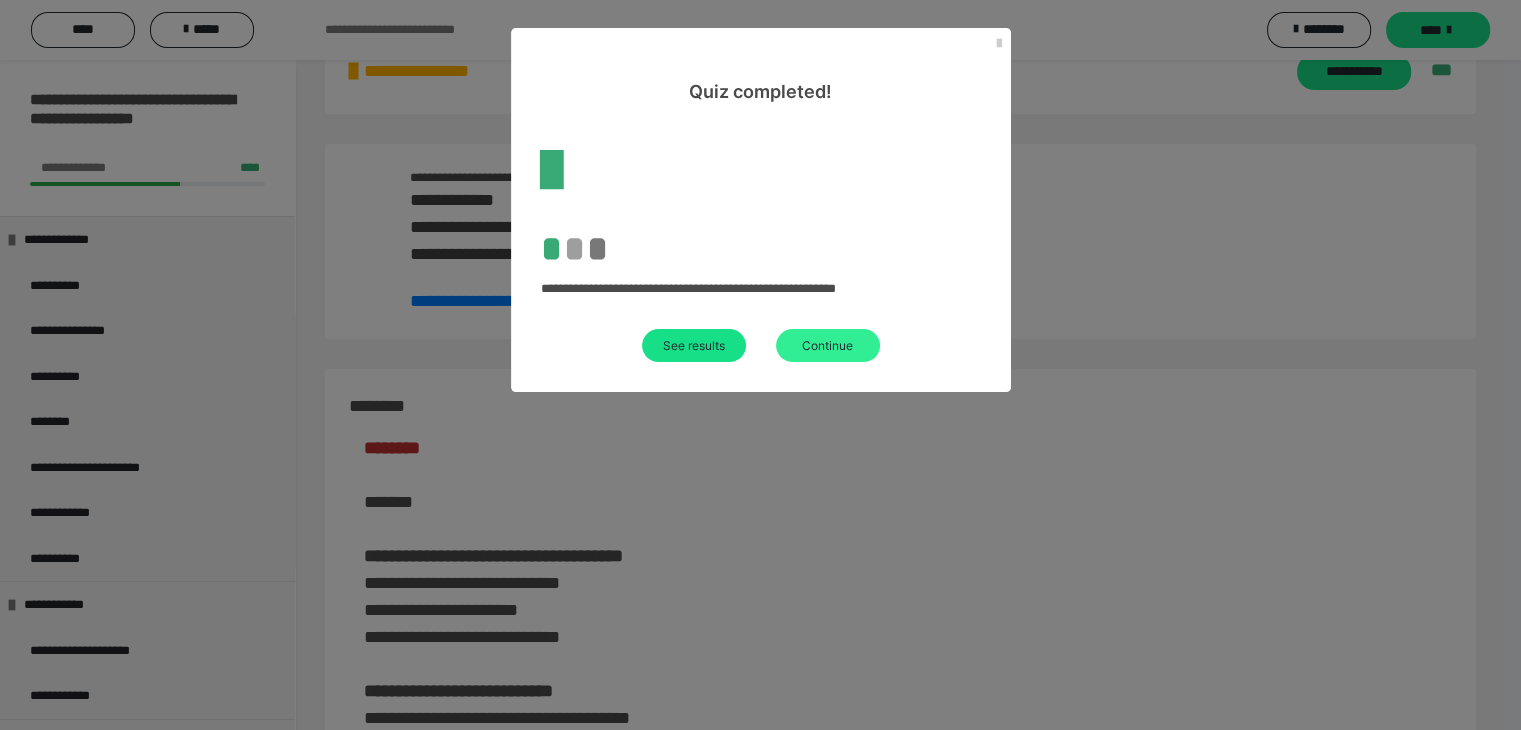 scroll, scrollTop: 3450, scrollLeft: 0, axis: vertical 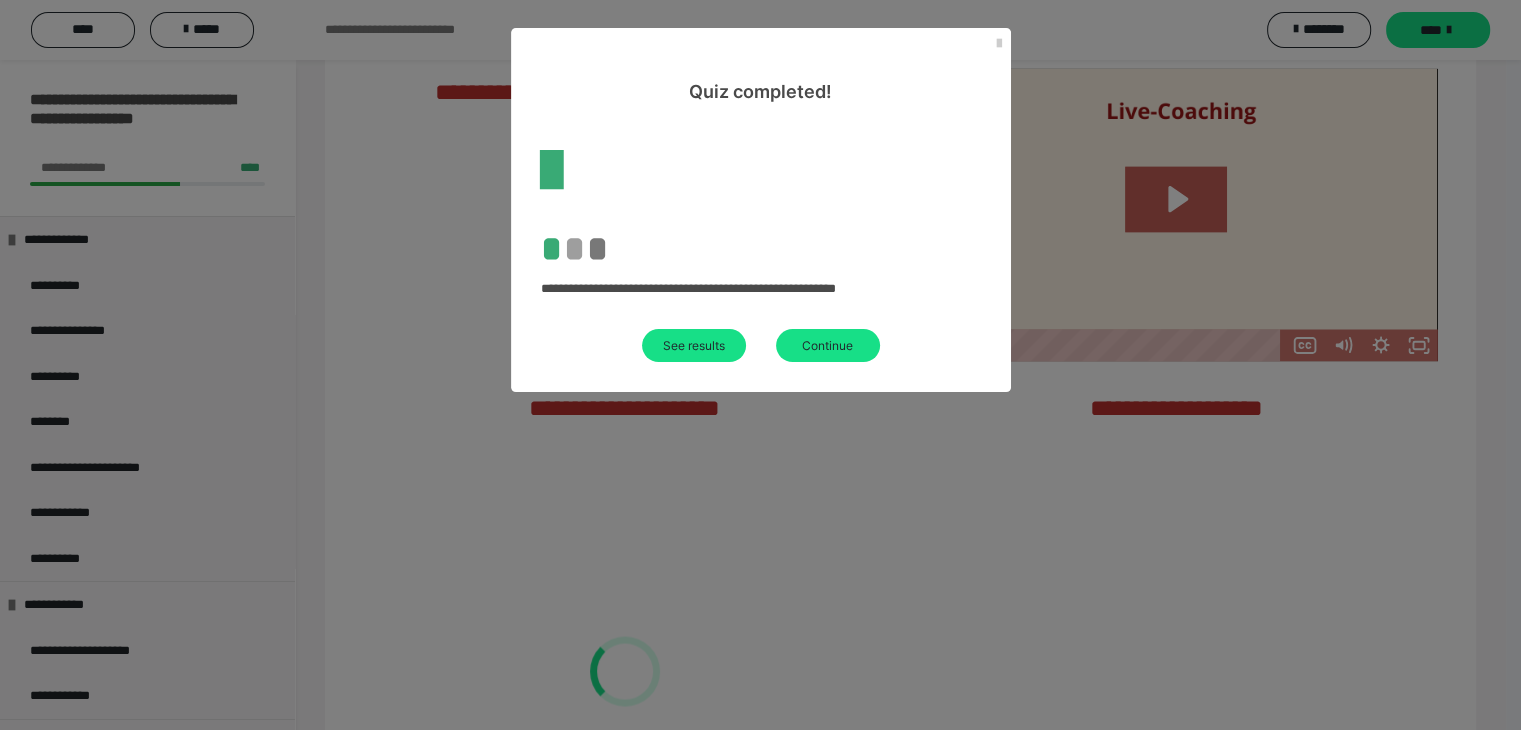 click on "Continue" at bounding box center [828, 345] 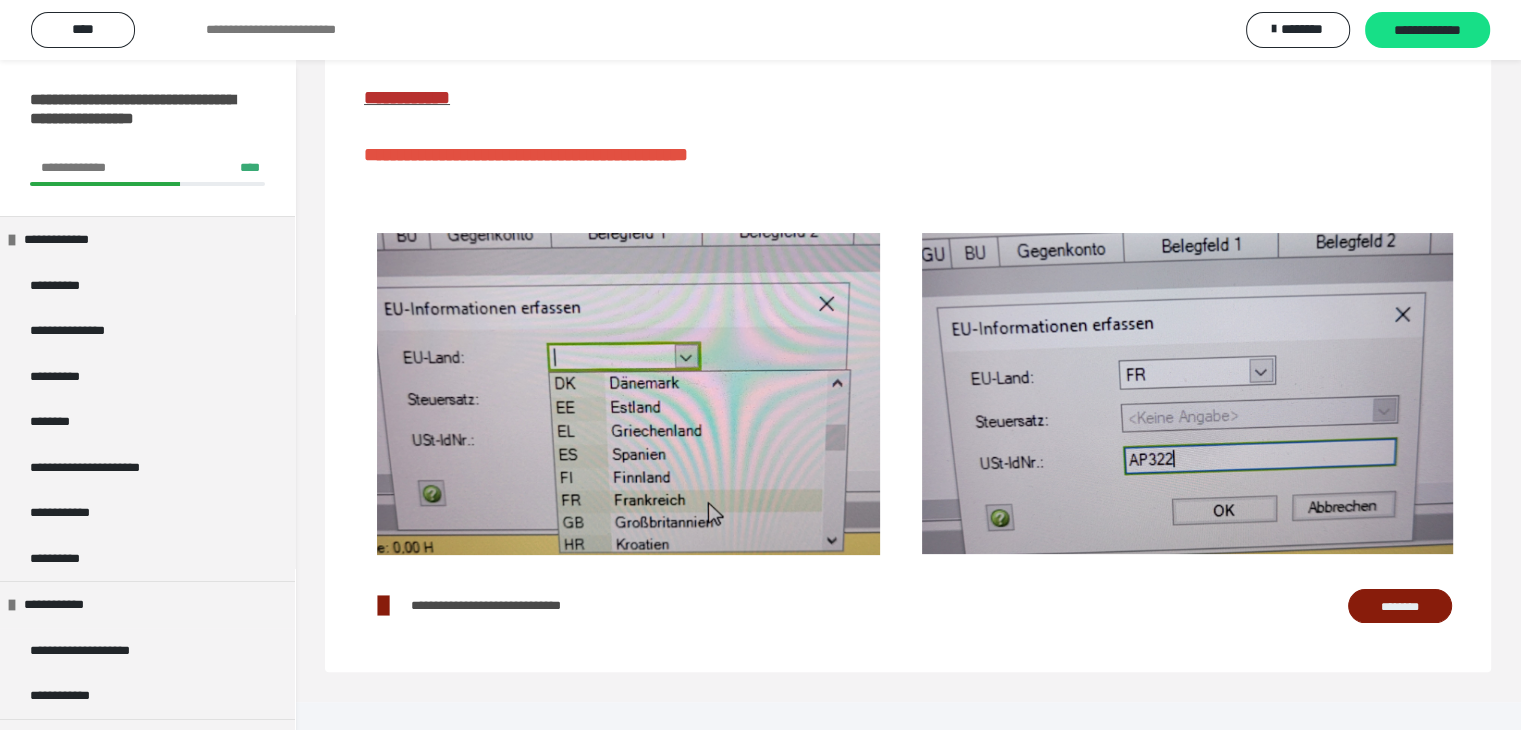 scroll, scrollTop: 0, scrollLeft: 0, axis: both 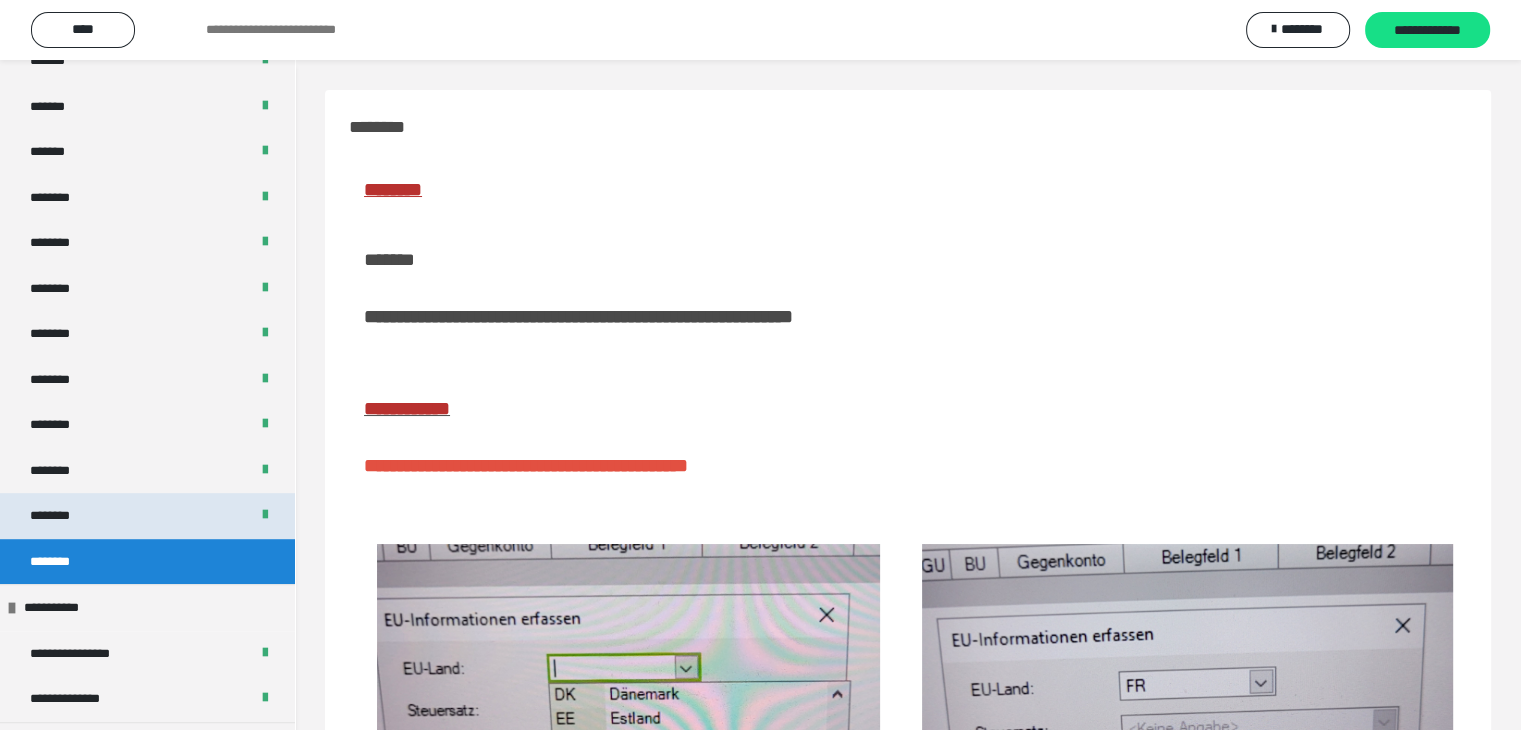 click on "********" at bounding box center (147, 516) 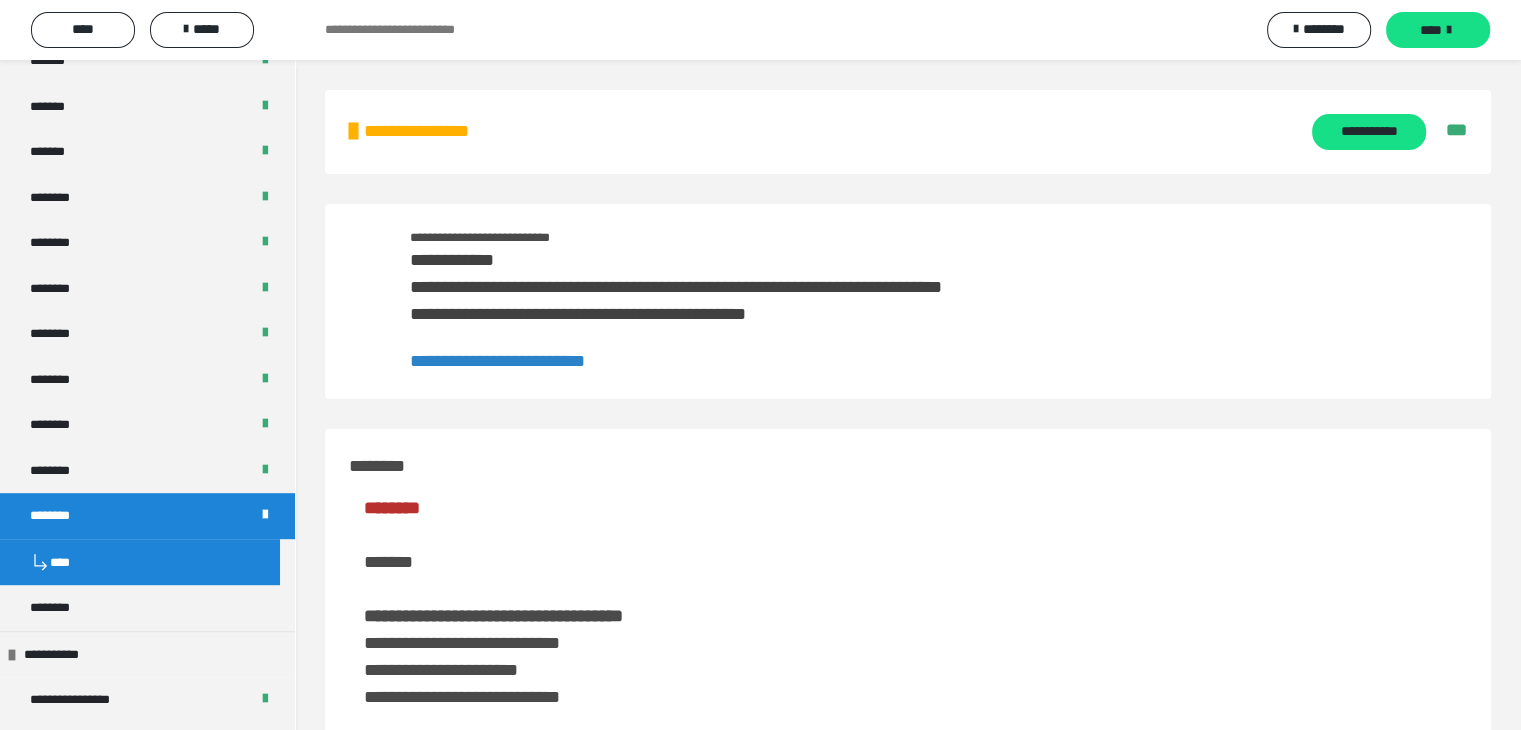 click on "**********" at bounding box center (497, 361) 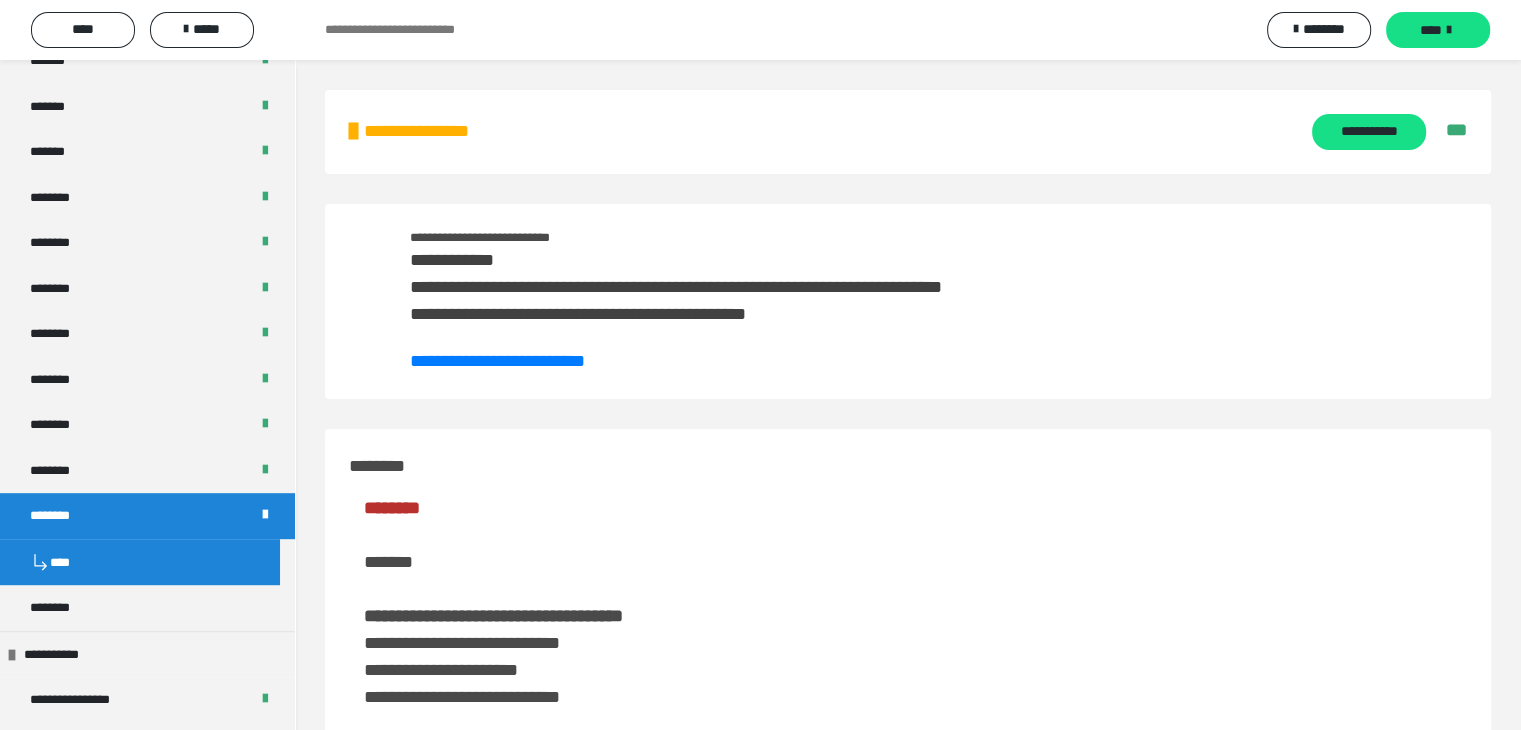 click on "**********" at bounding box center (1368, 132) 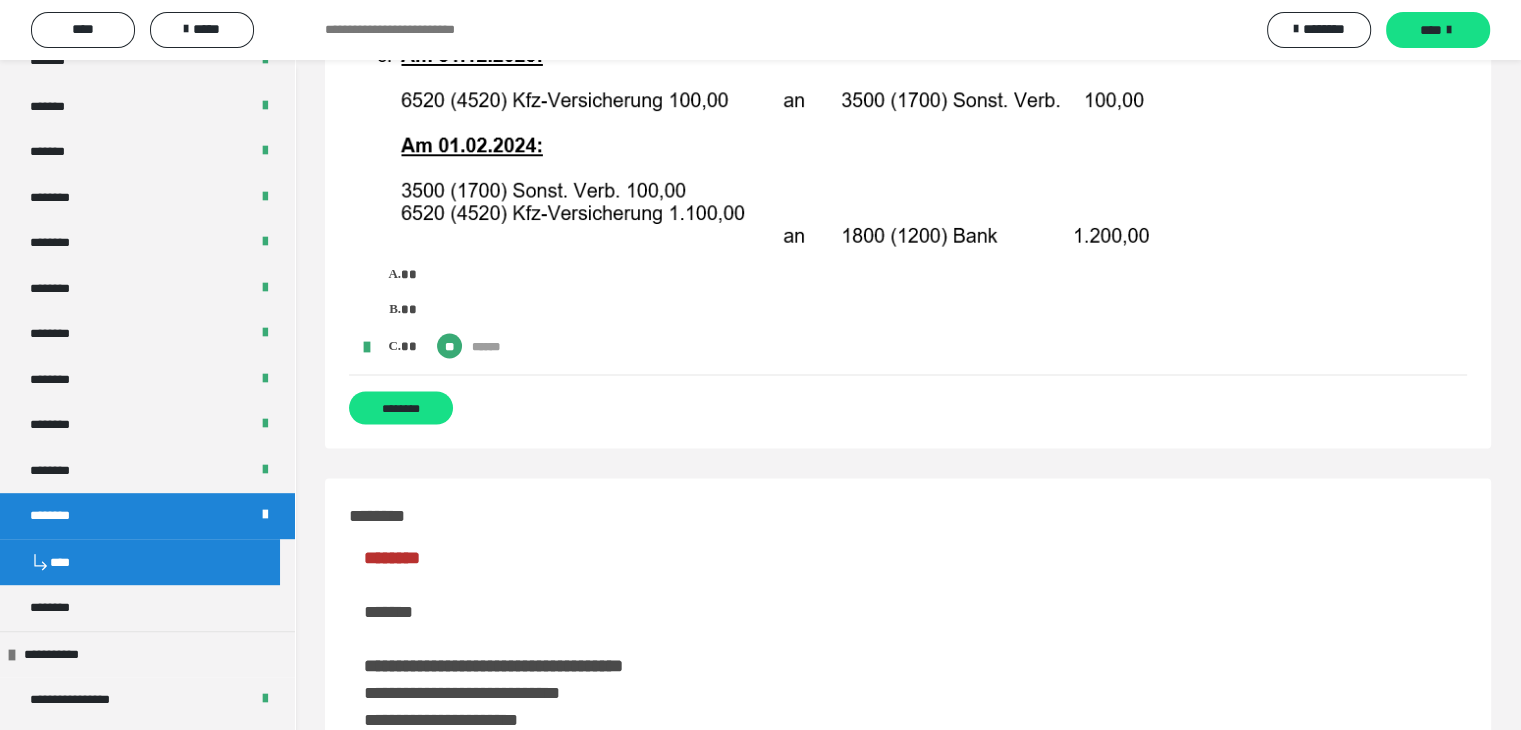 scroll, scrollTop: 4200, scrollLeft: 0, axis: vertical 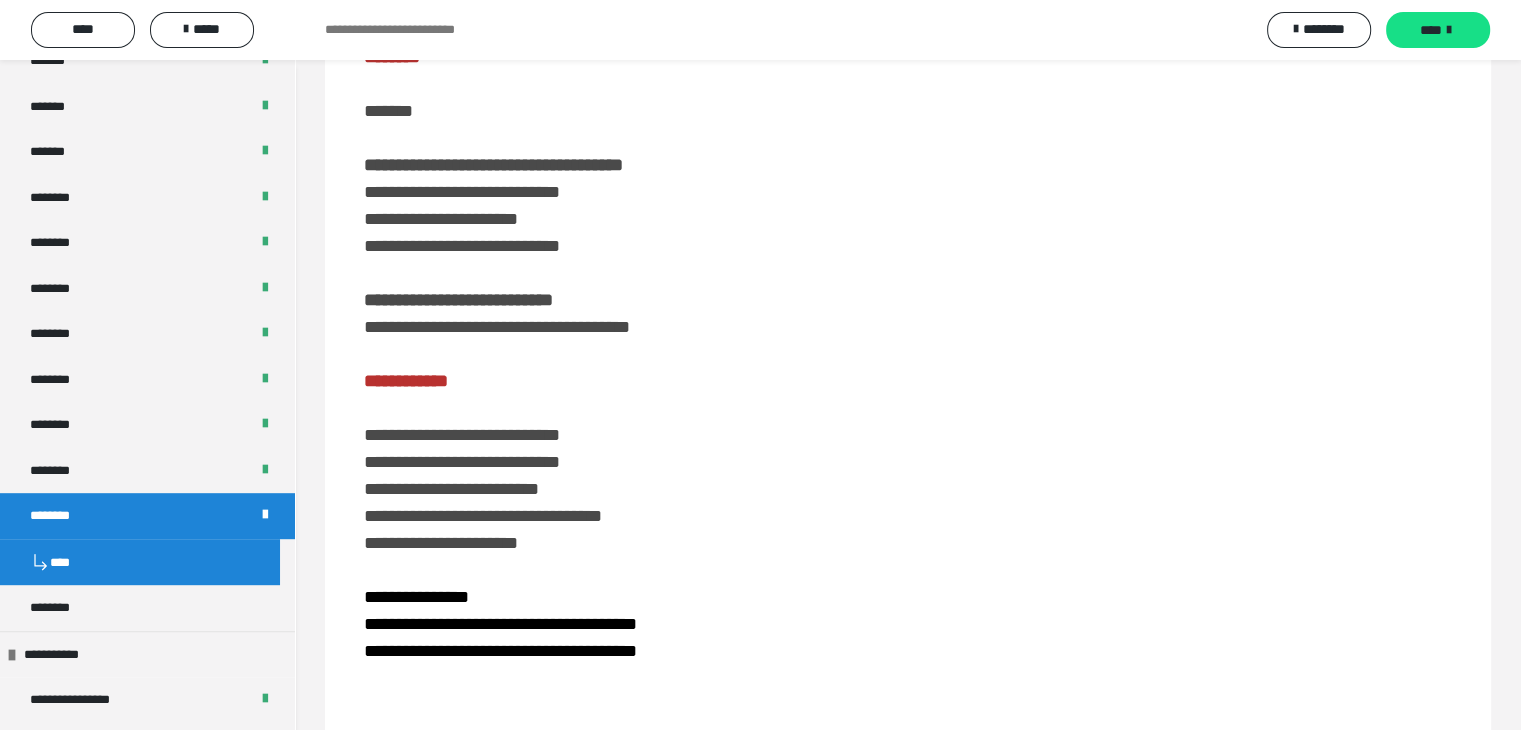 drag, startPoint x: 1448, startPoint y: 42, endPoint x: 1440, endPoint y: 54, distance: 14.422205 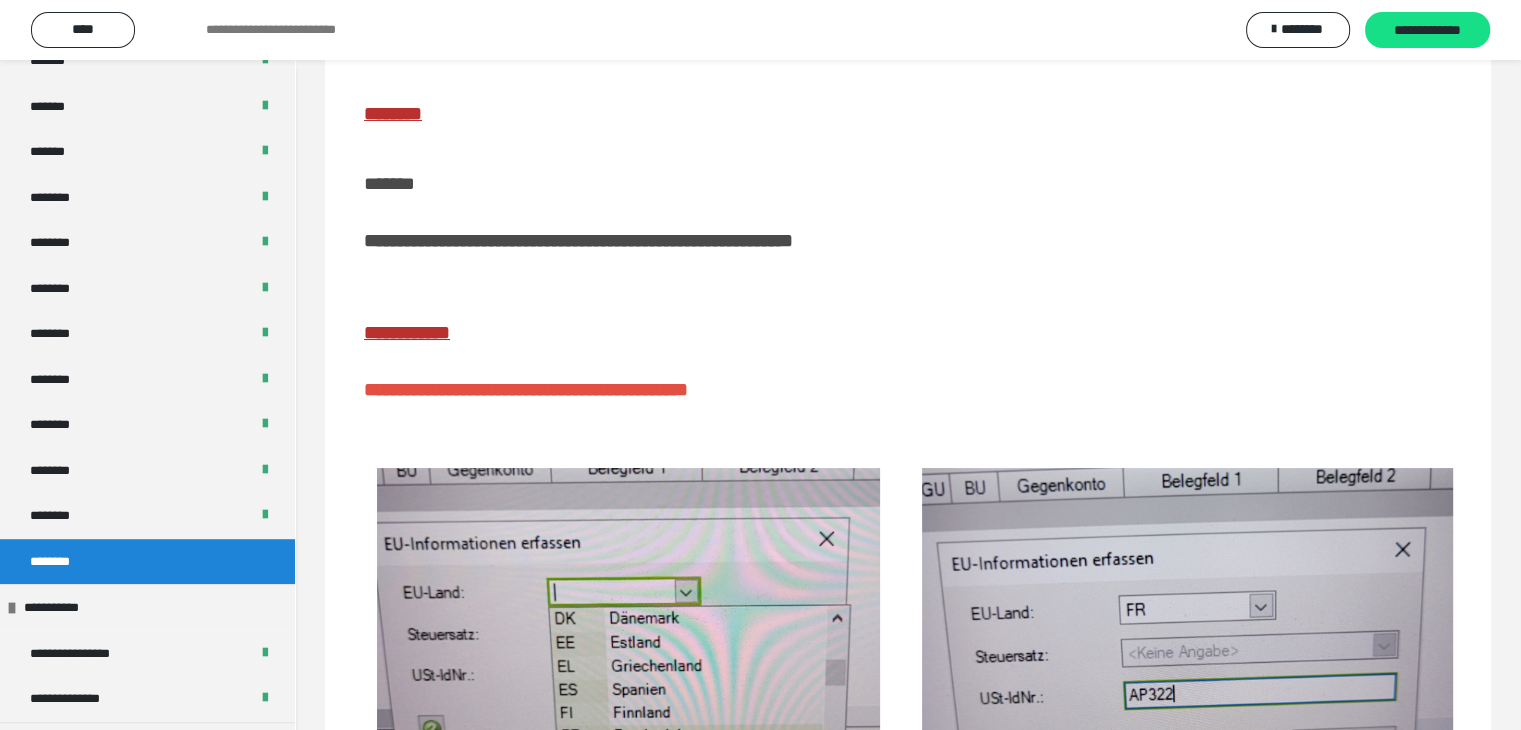 scroll, scrollTop: 311, scrollLeft: 0, axis: vertical 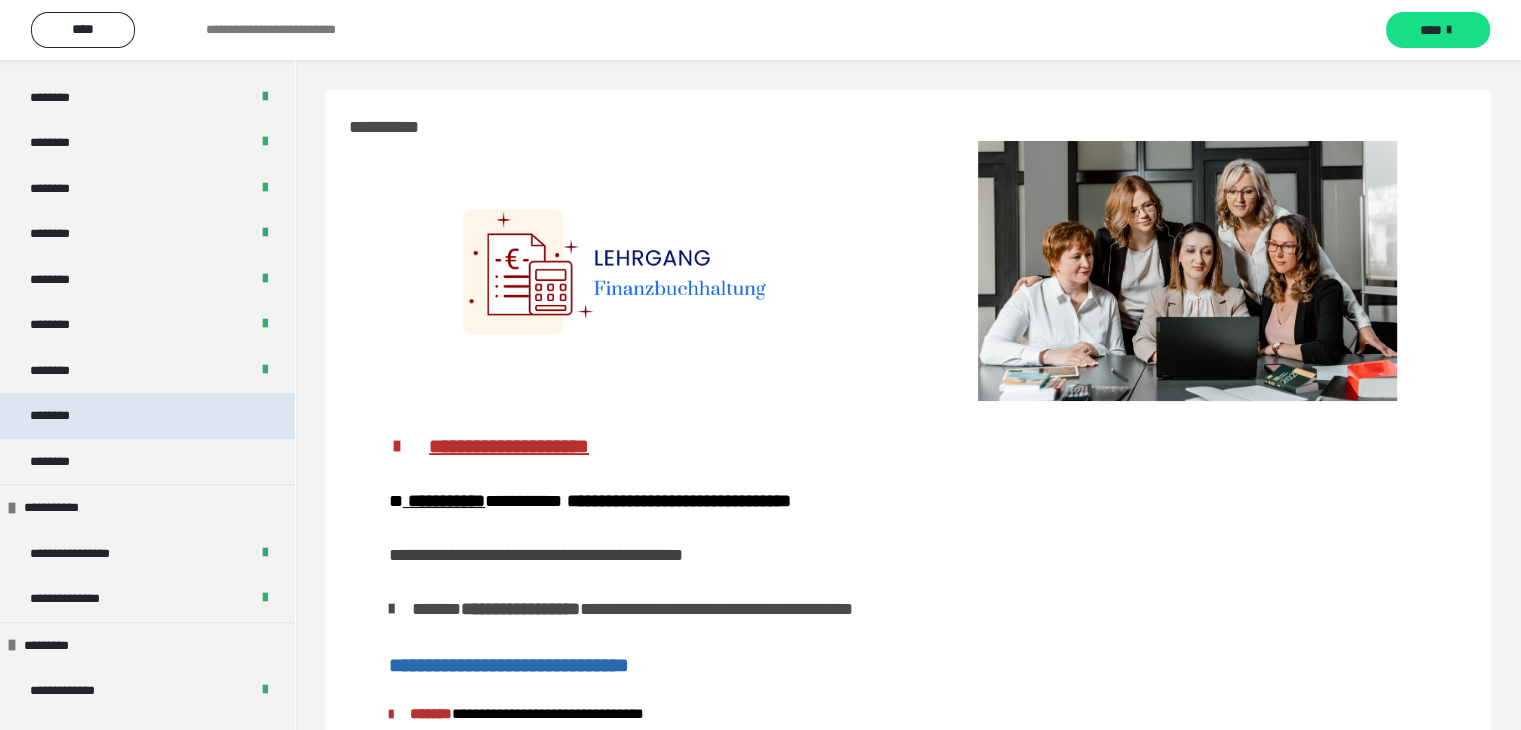 click on "********" at bounding box center (147, 416) 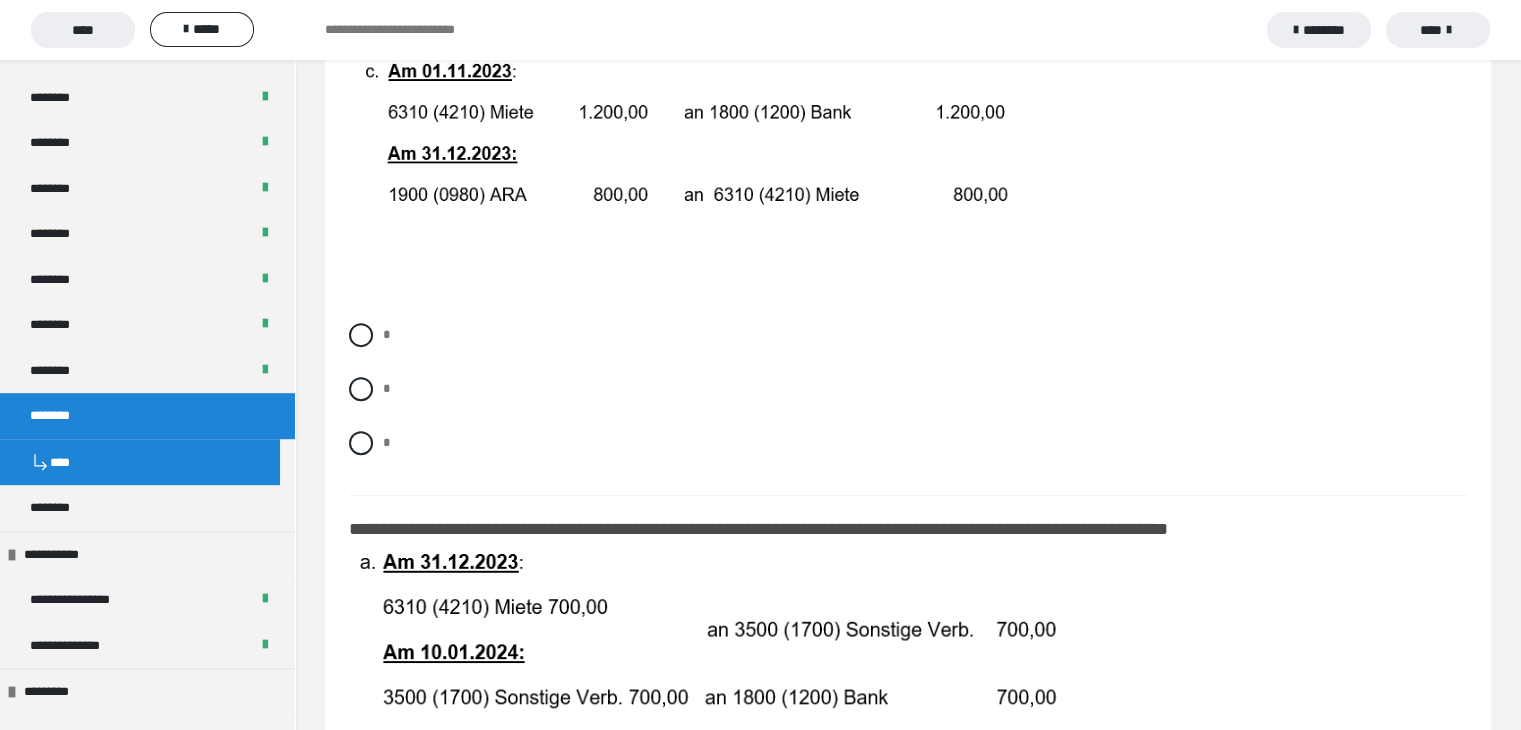 scroll, scrollTop: 1400, scrollLeft: 0, axis: vertical 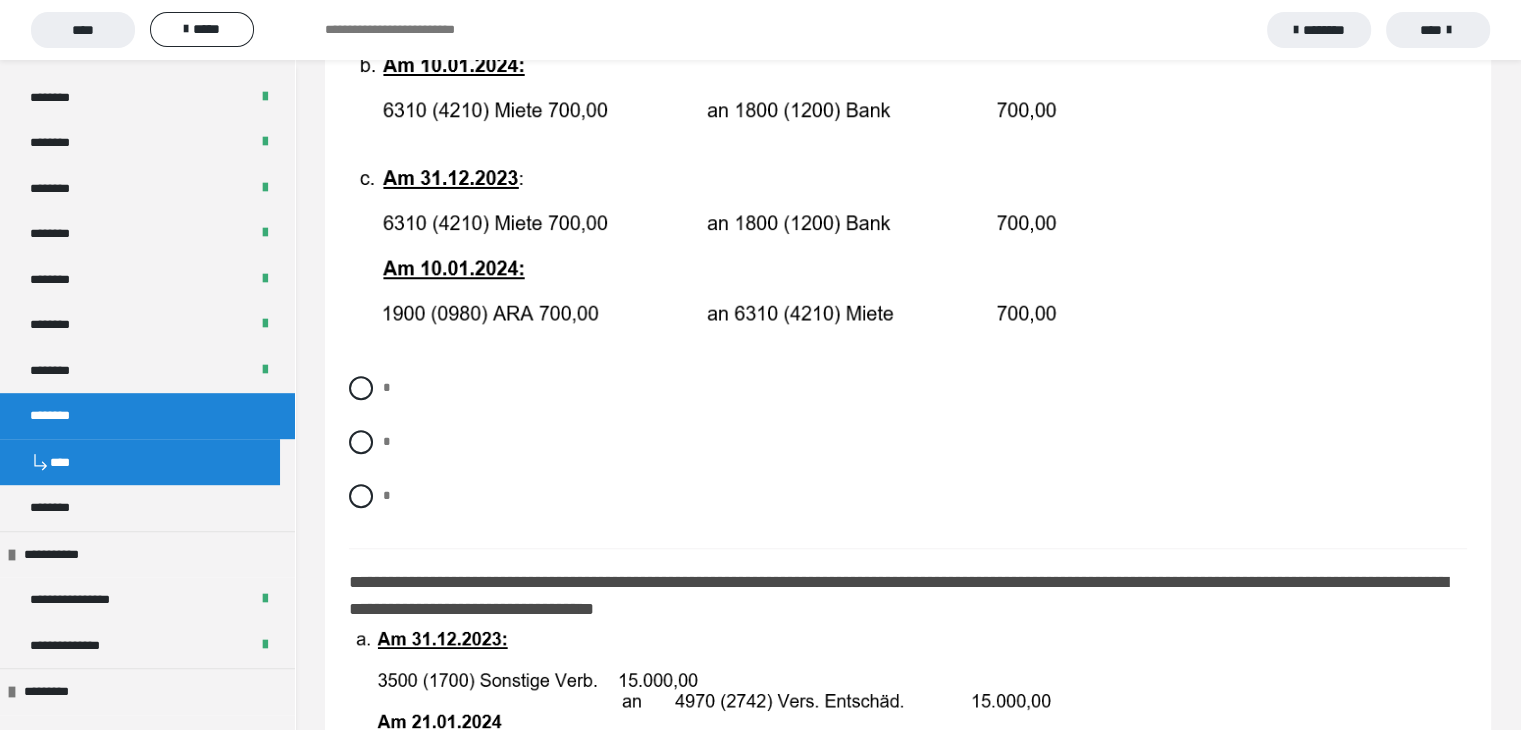 click on "********" at bounding box center (61, 416) 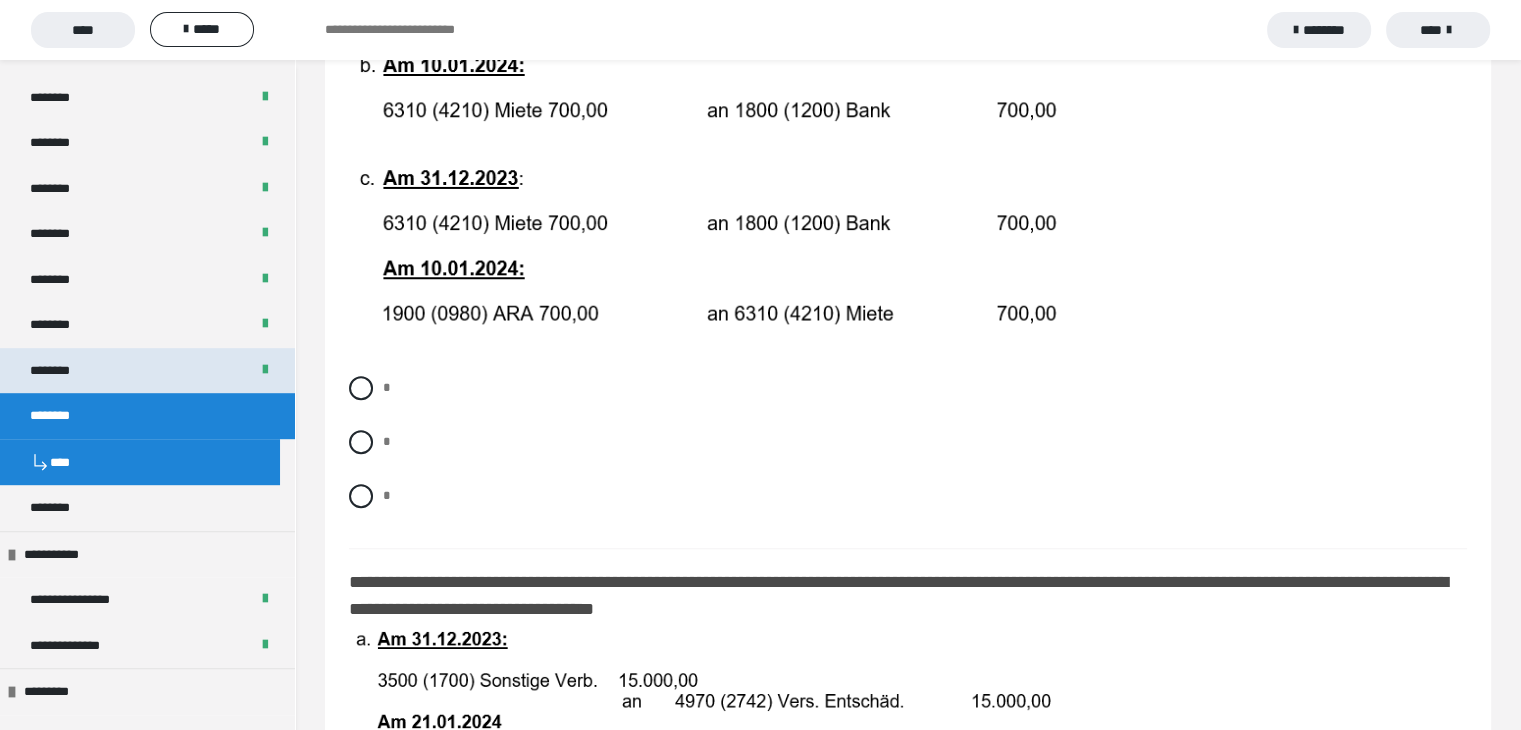 click on "********" at bounding box center (61, 371) 